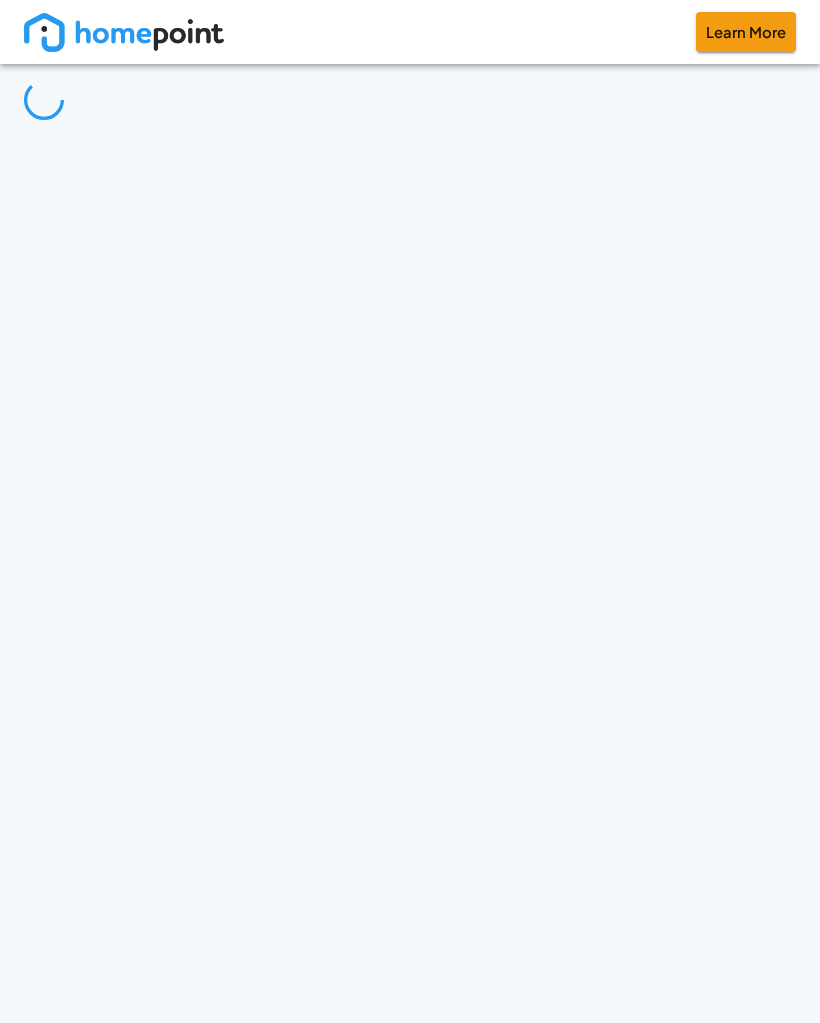 scroll, scrollTop: 0, scrollLeft: 0, axis: both 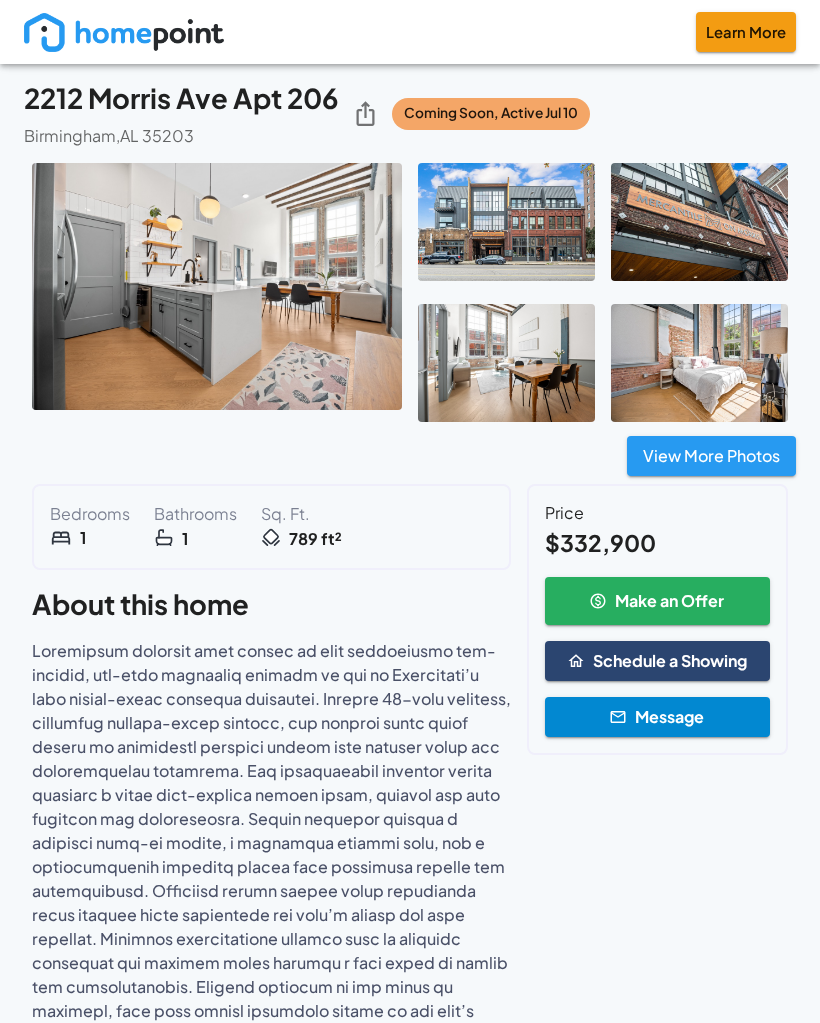 click at bounding box center (217, 286) 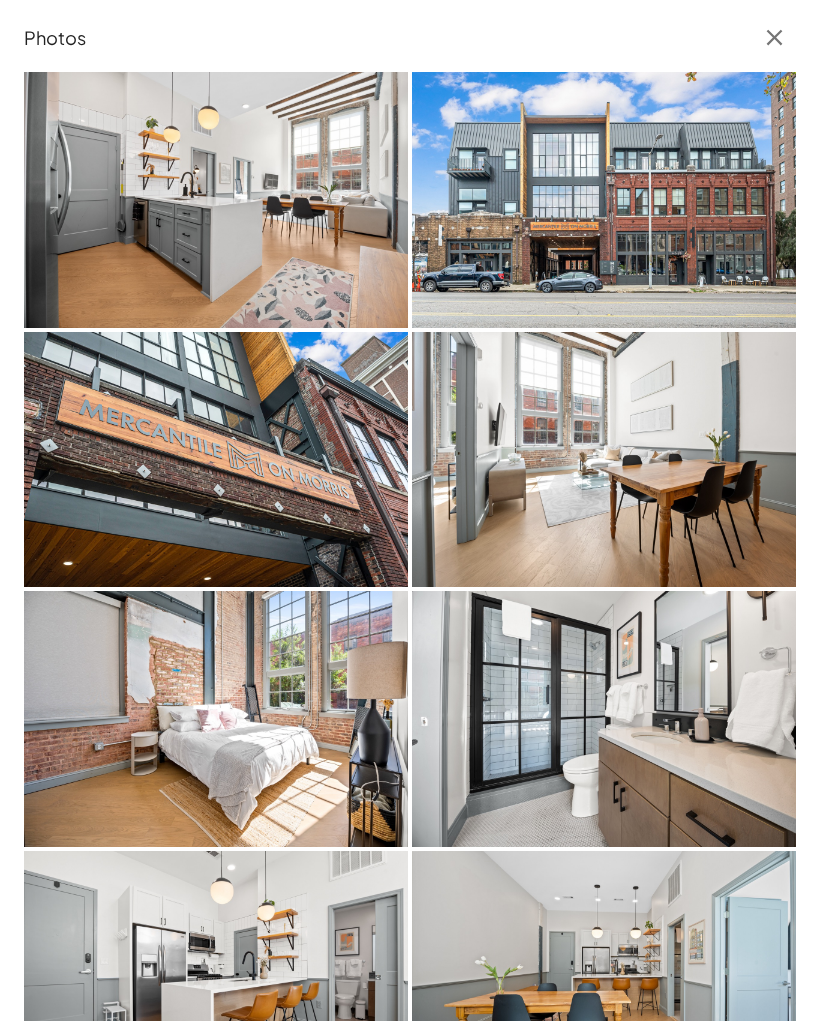 click at bounding box center [216, 200] 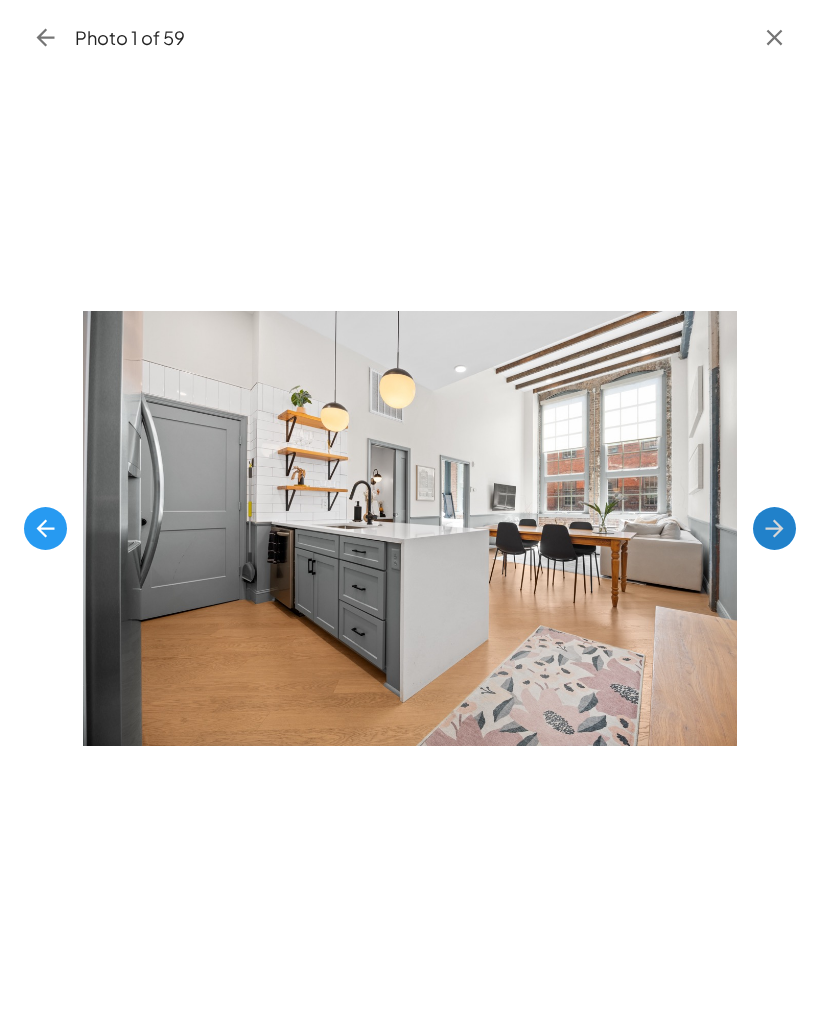 click at bounding box center [774, 528] 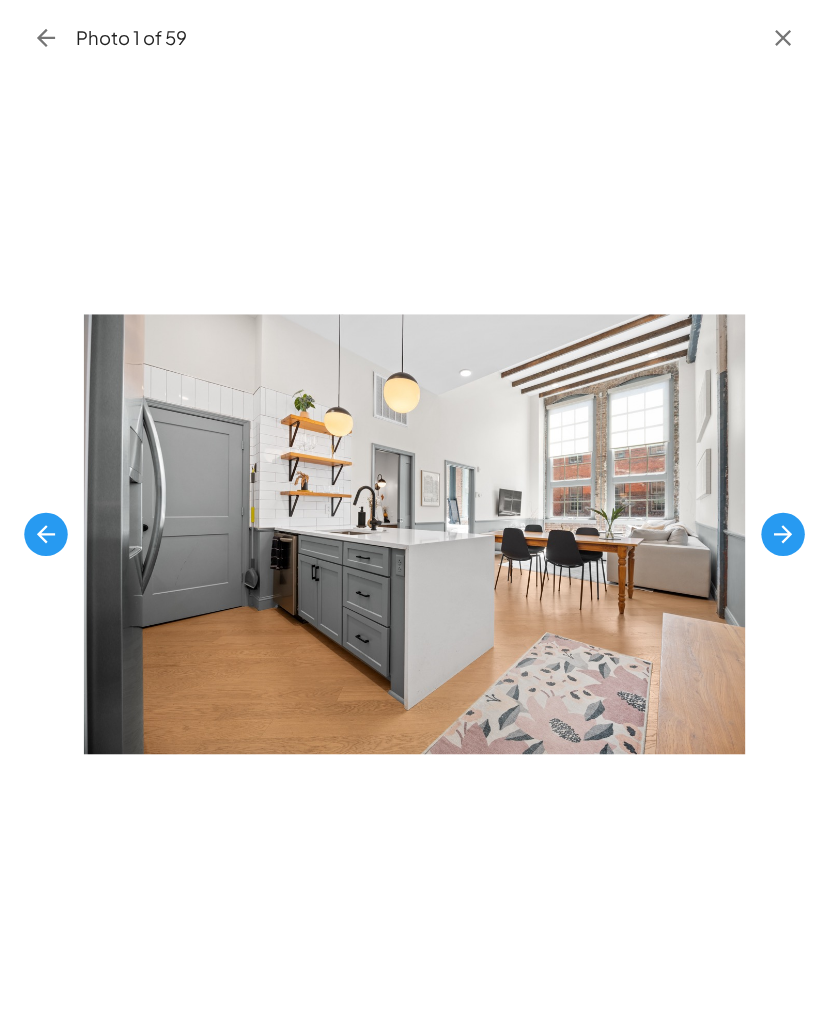 click at bounding box center [774, 528] 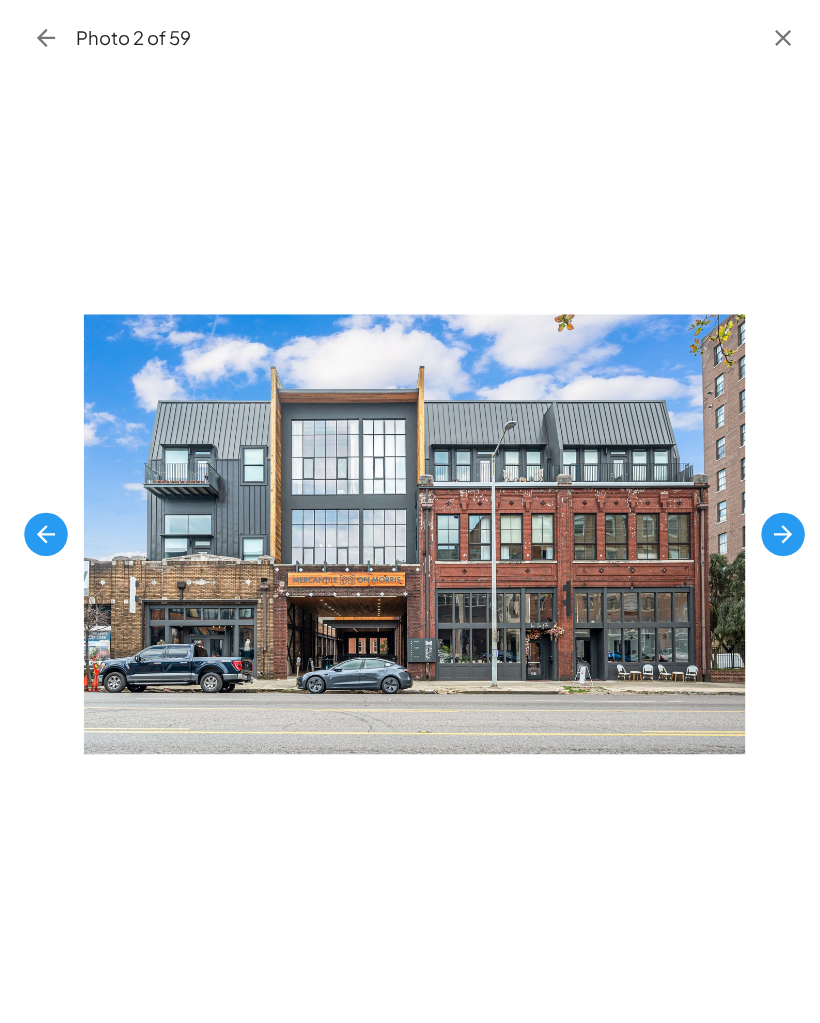 click at bounding box center (774, 528) 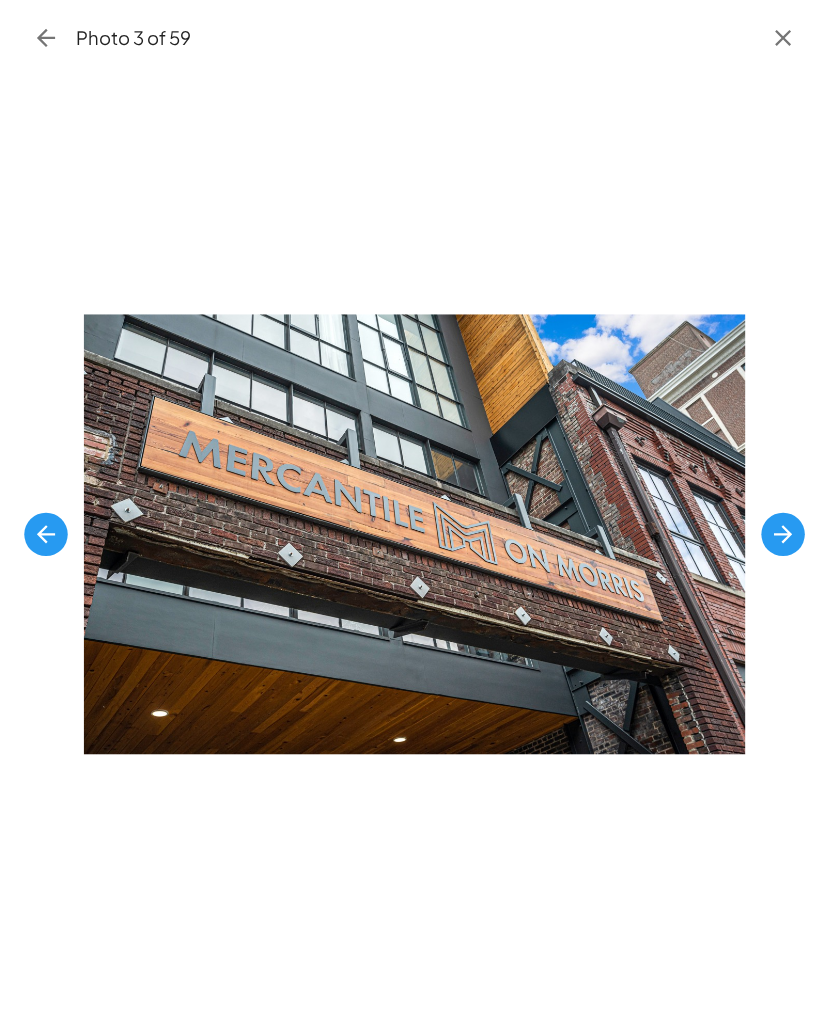 click at bounding box center [774, 528] 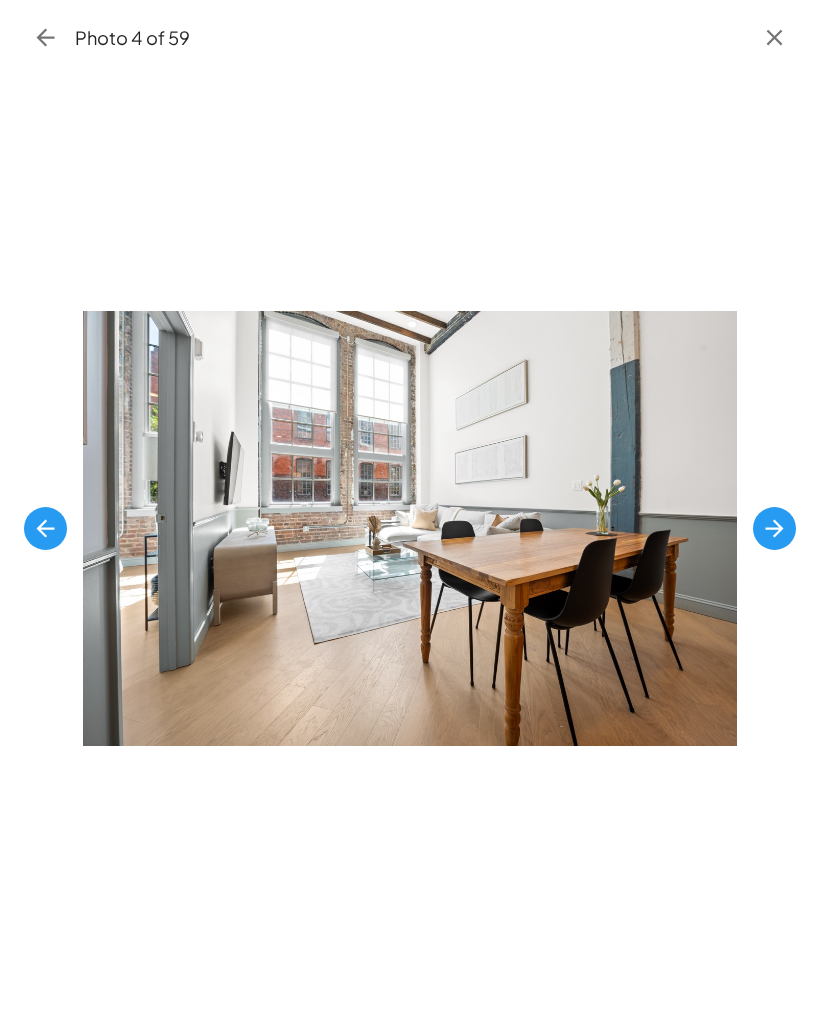 click at bounding box center [45, 528] 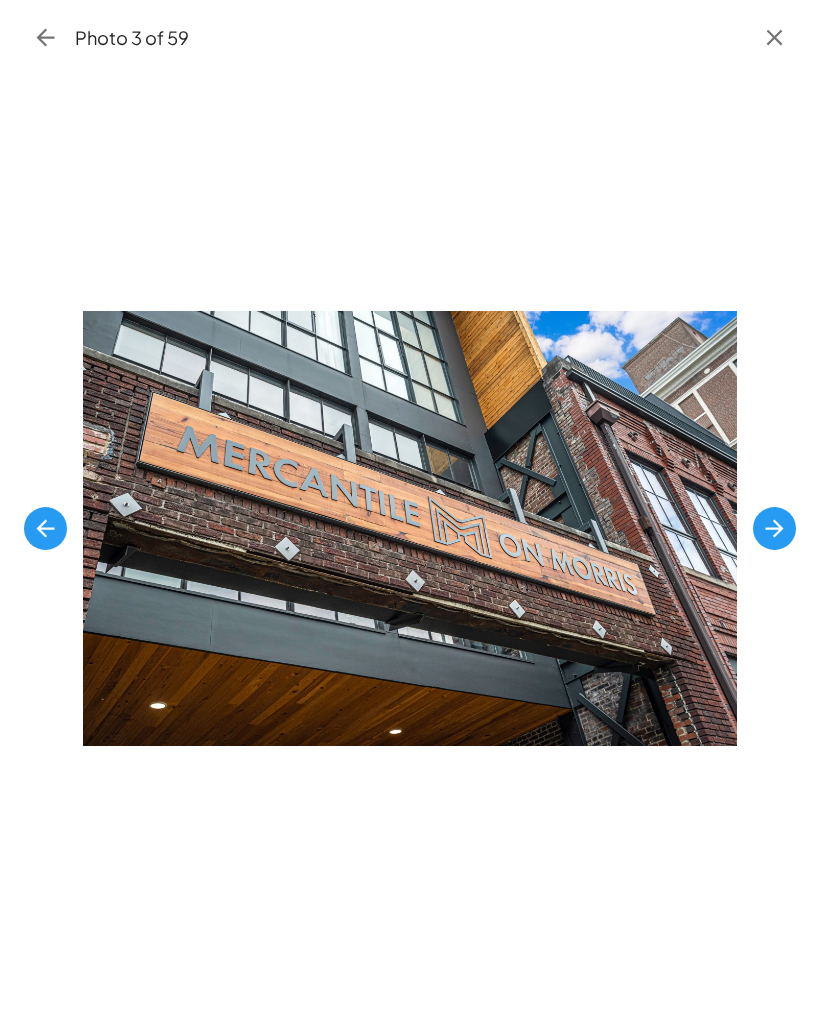 click at bounding box center (774, 528) 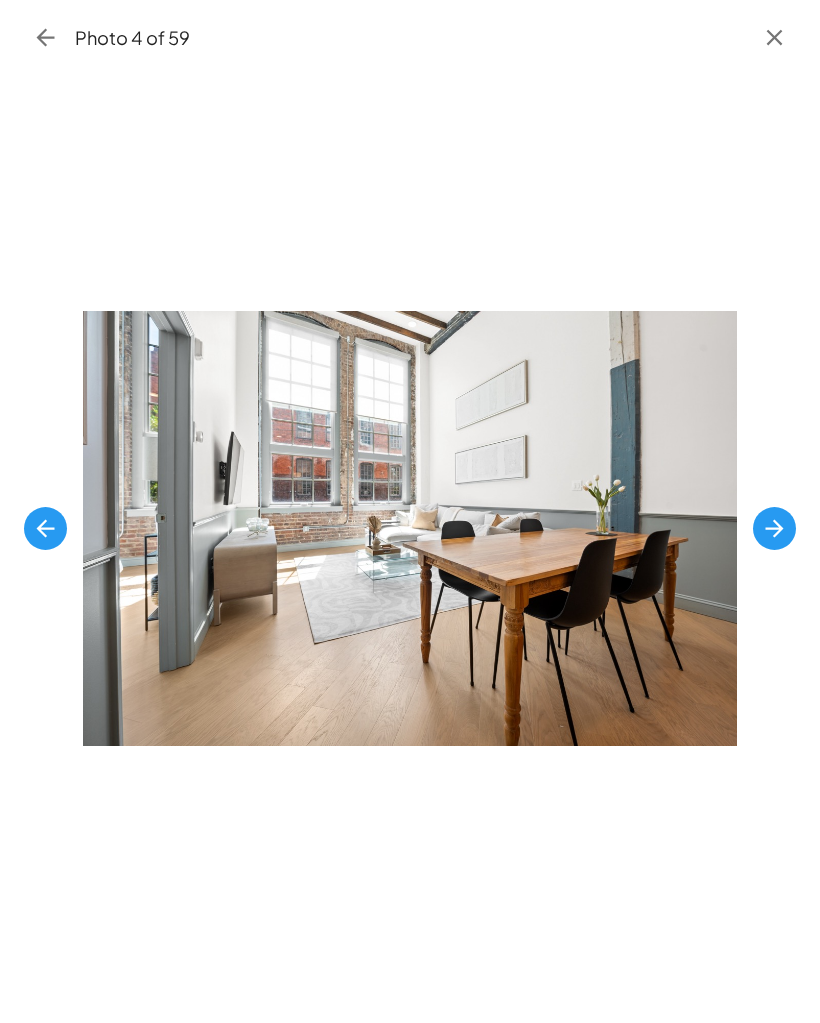 click at bounding box center [774, 528] 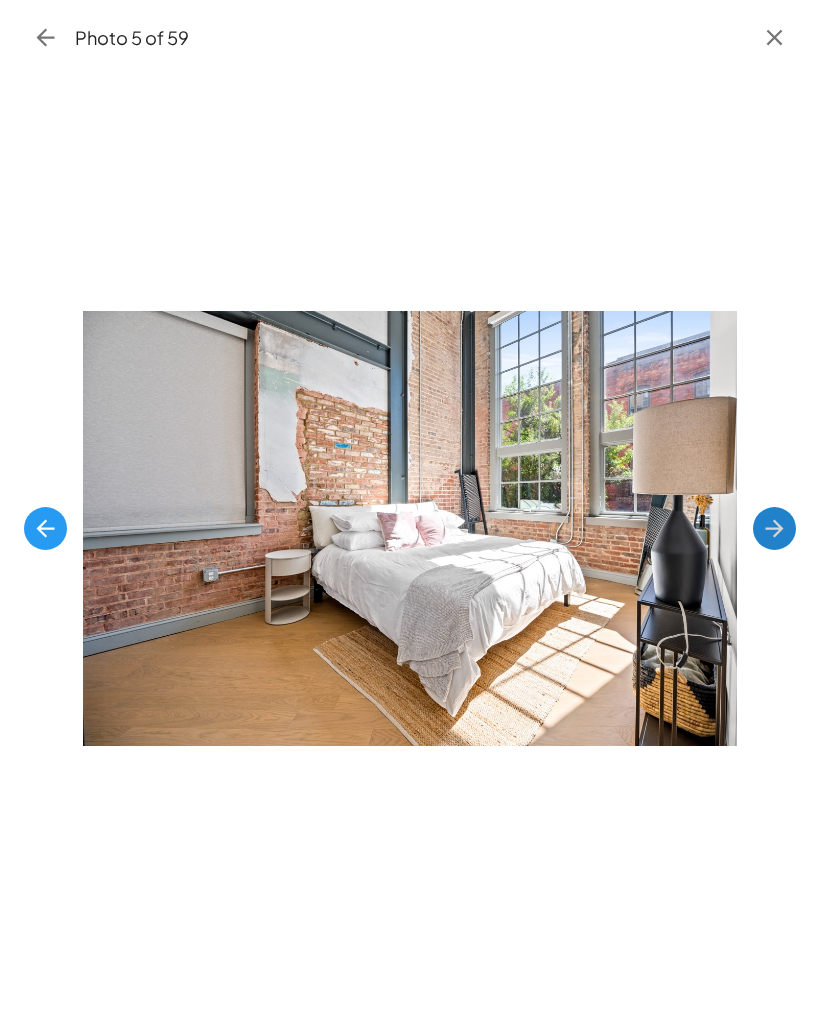 click at bounding box center (774, 528) 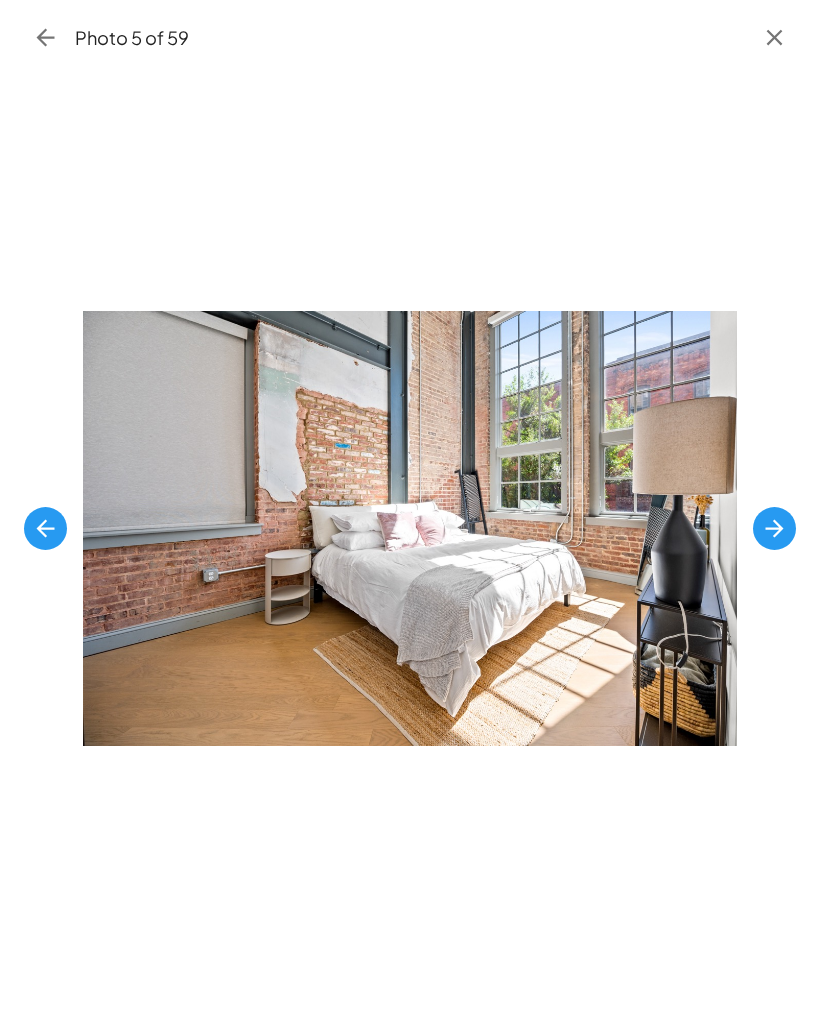 click at bounding box center [774, 528] 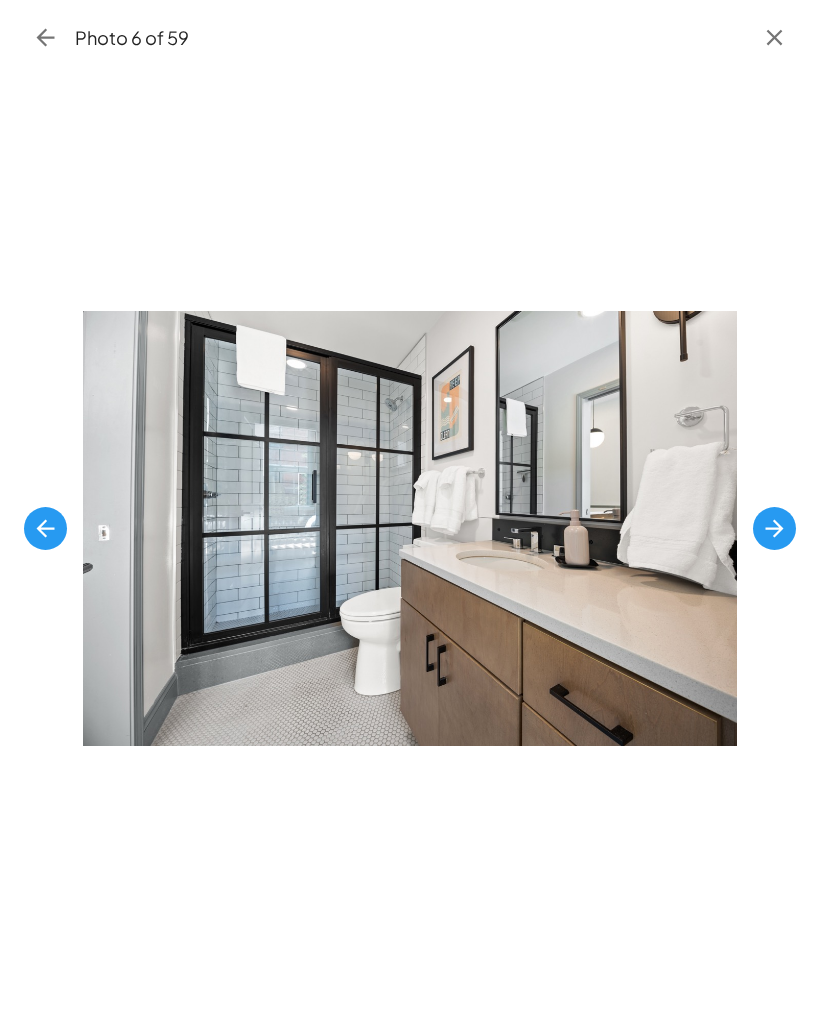 click at bounding box center (774, 528) 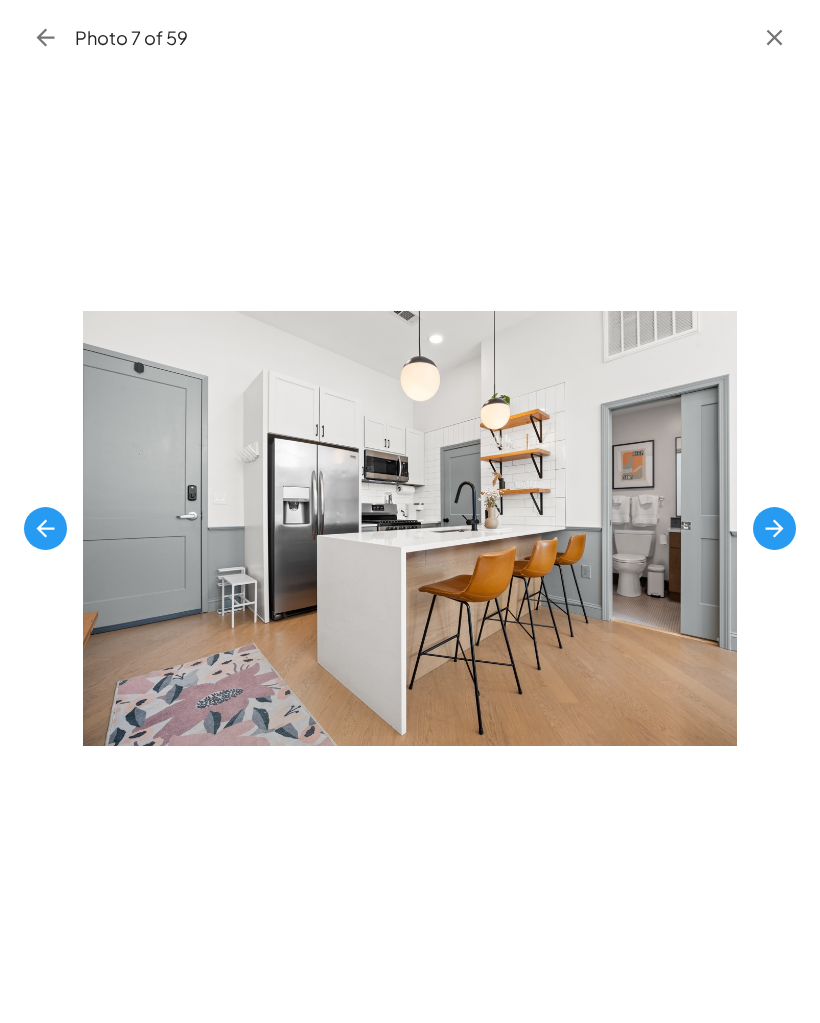 click at bounding box center (774, 528) 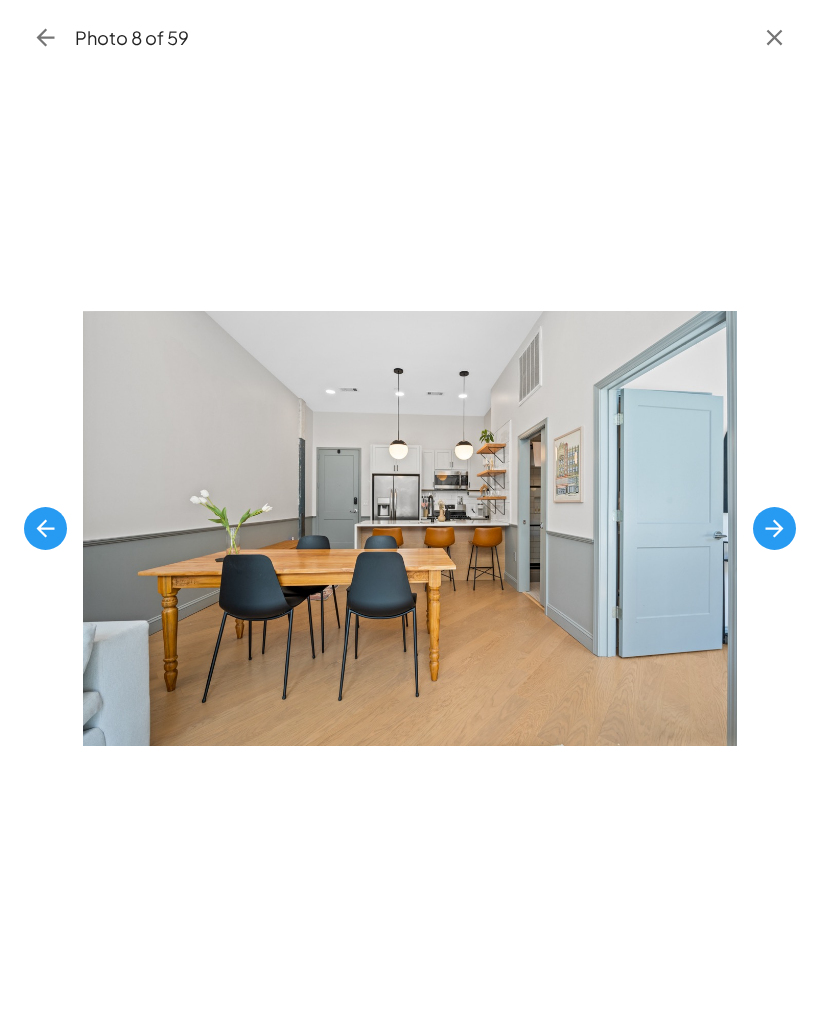 click at bounding box center (45, 528) 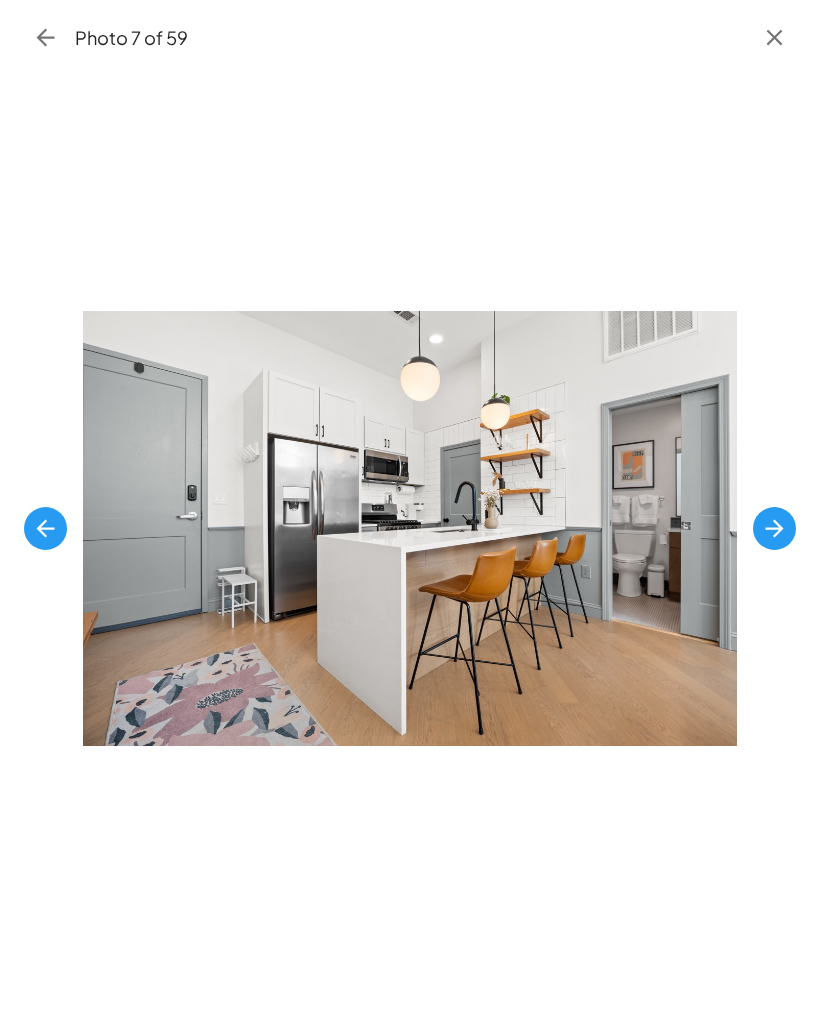 click at bounding box center (774, 528) 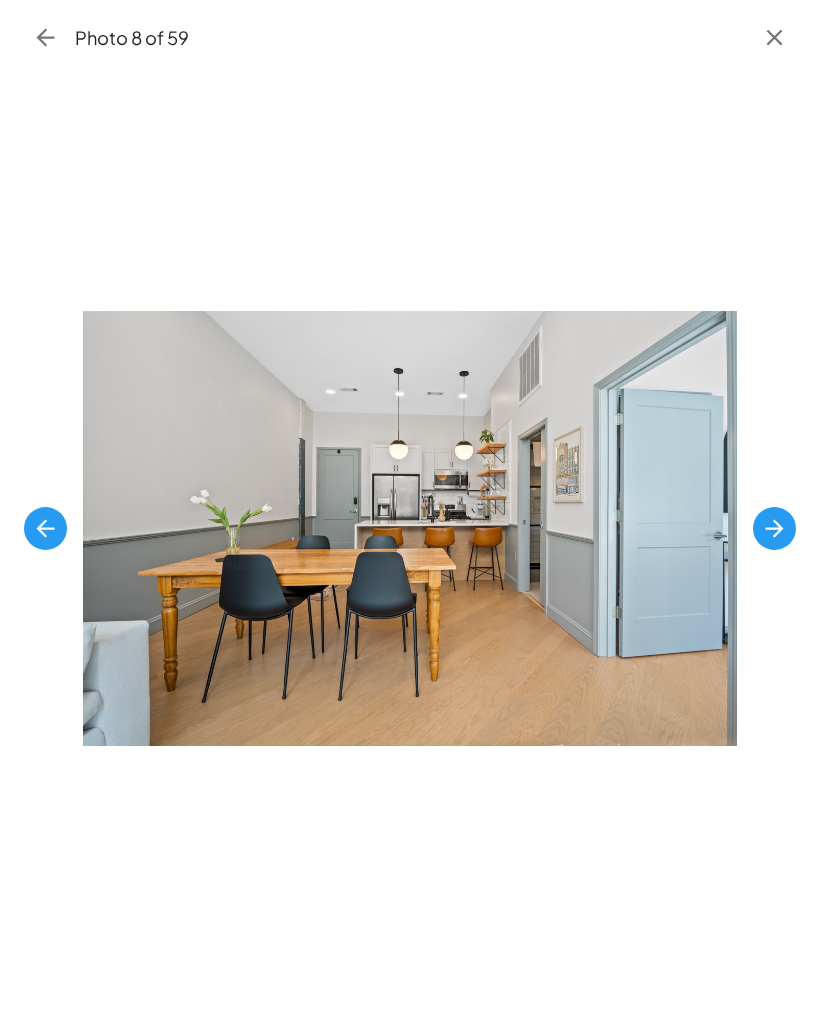 click at bounding box center (774, 528) 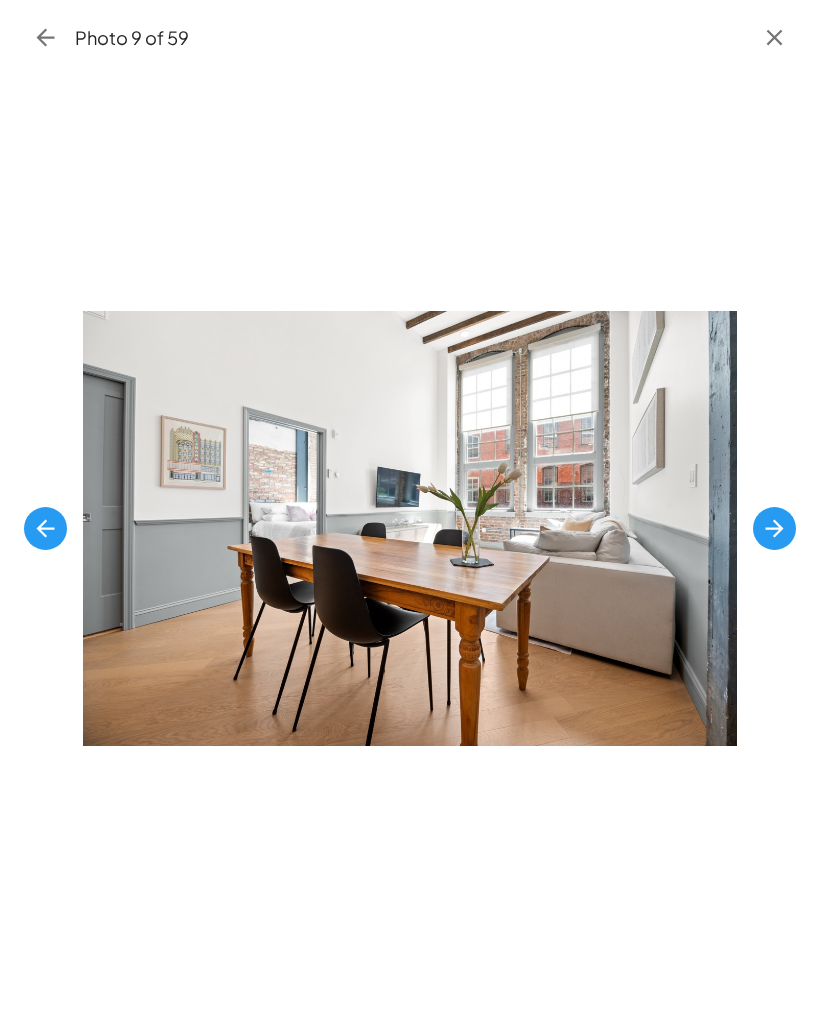 click at bounding box center (774, 528) 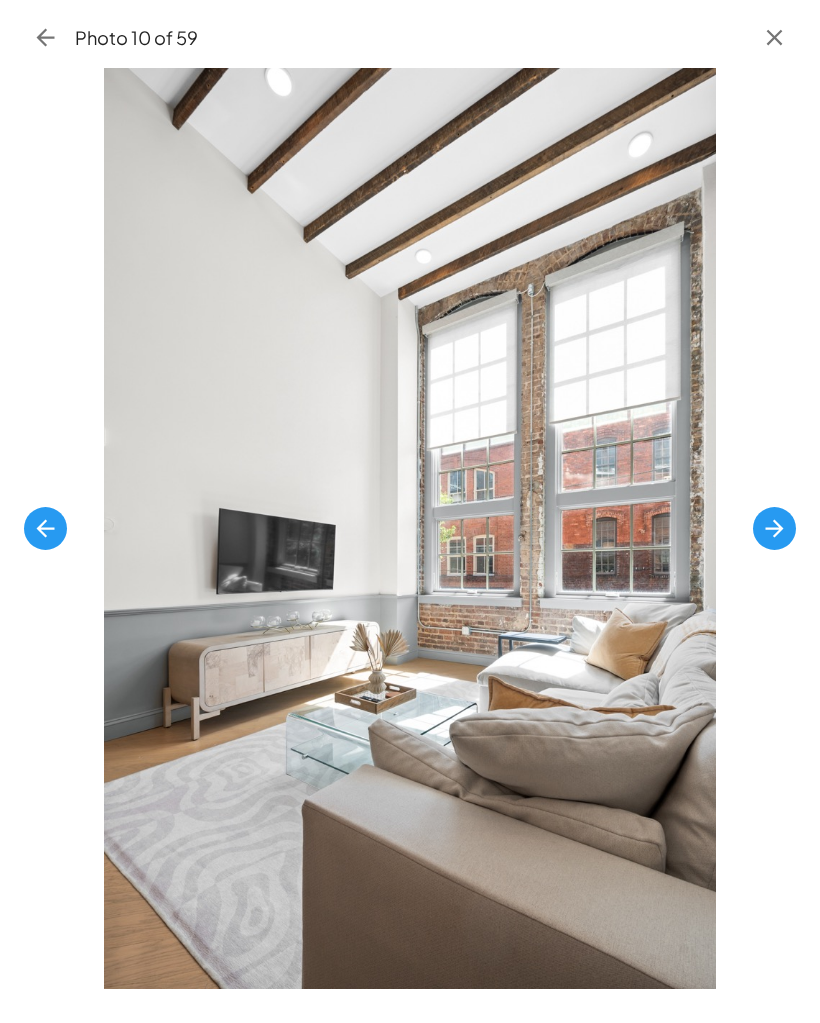 click at bounding box center (45, 528) 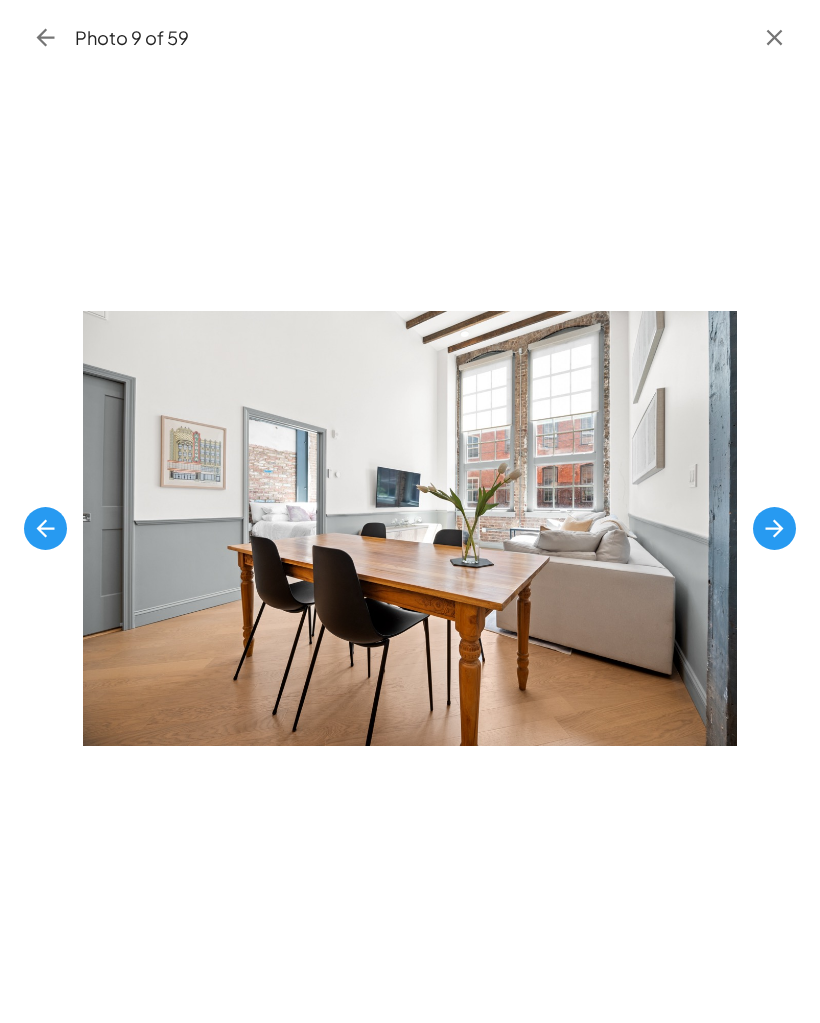click at bounding box center [774, 528] 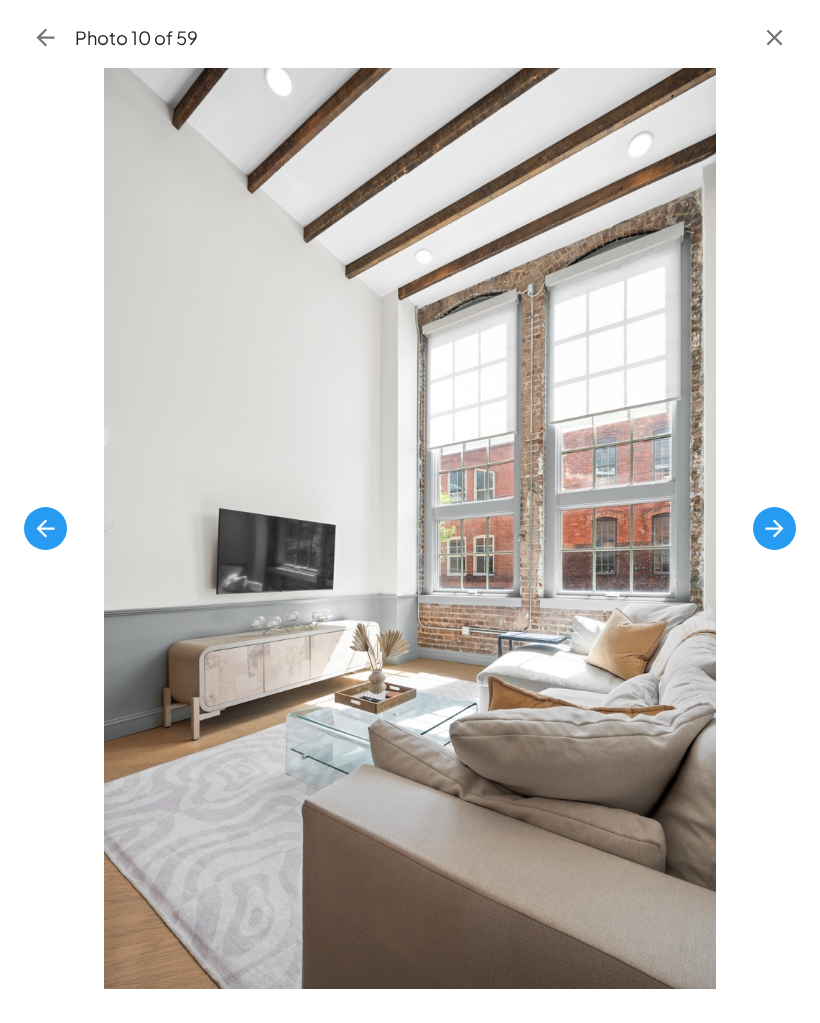 click at bounding box center [774, 528] 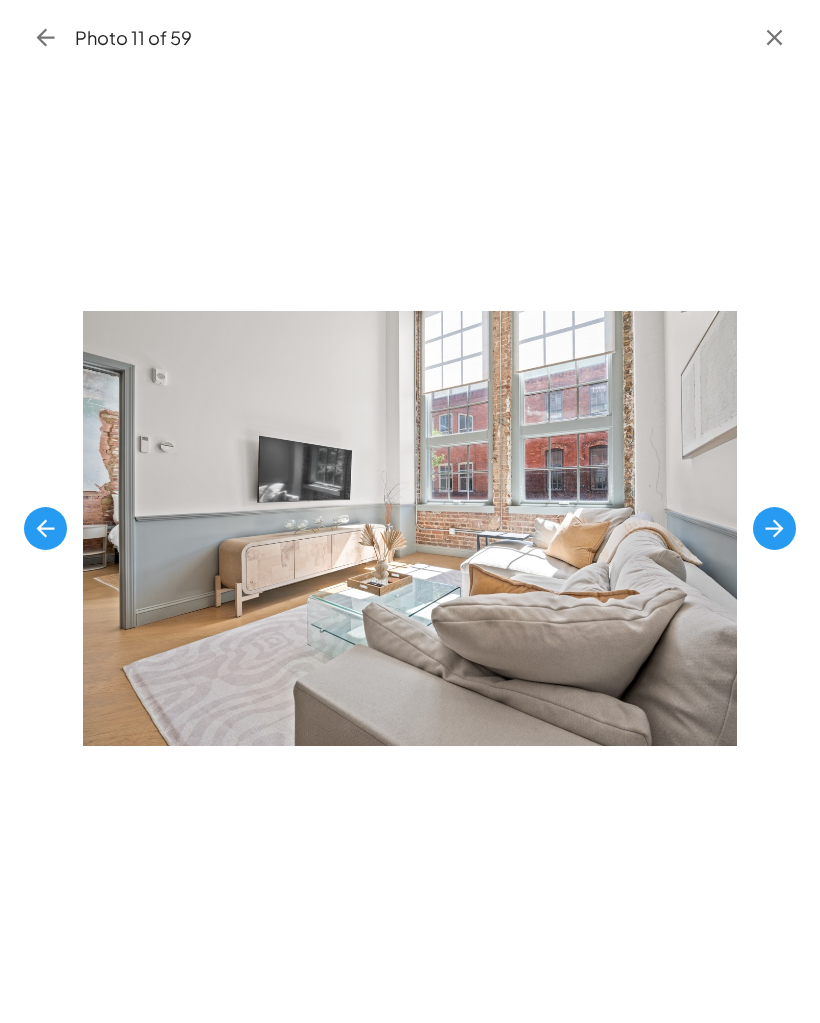 click at bounding box center (774, 528) 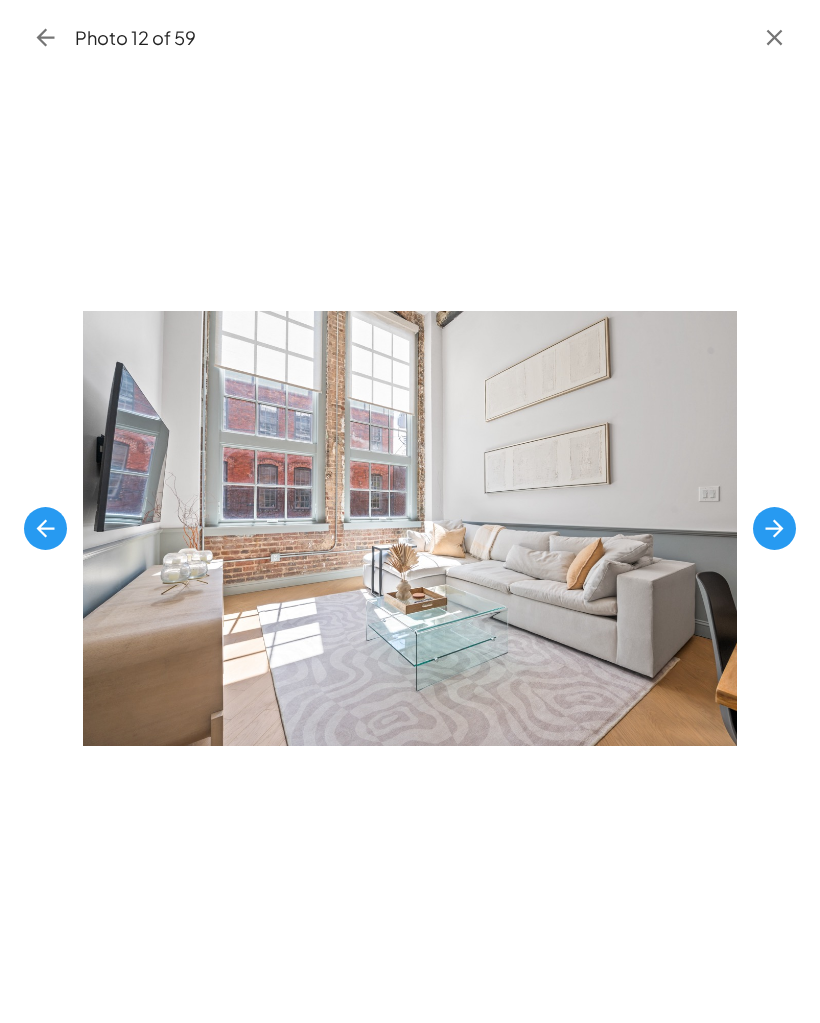 click at bounding box center [45, 528] 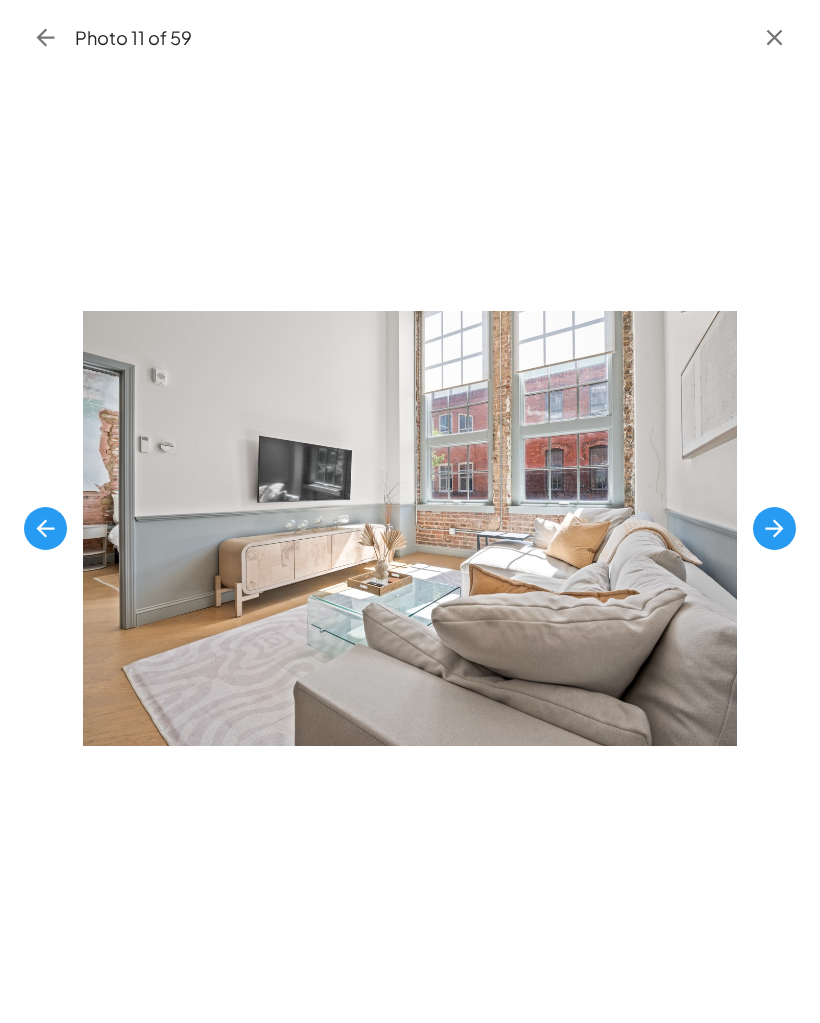 click at bounding box center (774, 528) 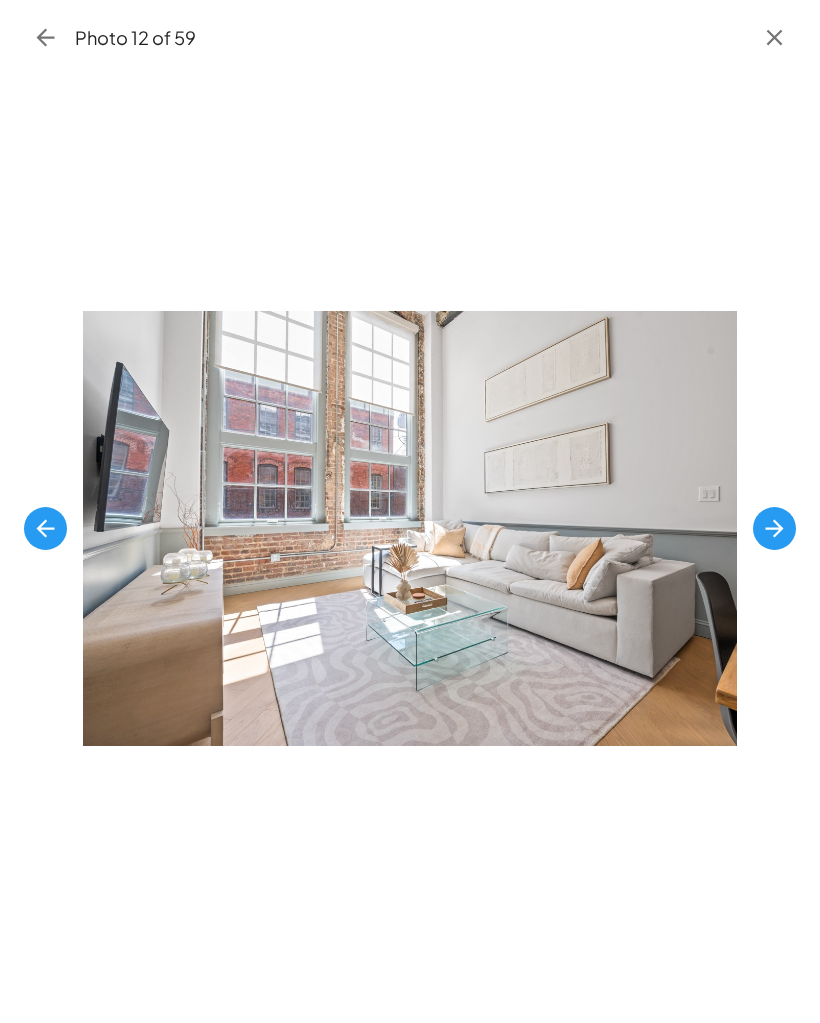 click at bounding box center (45, 528) 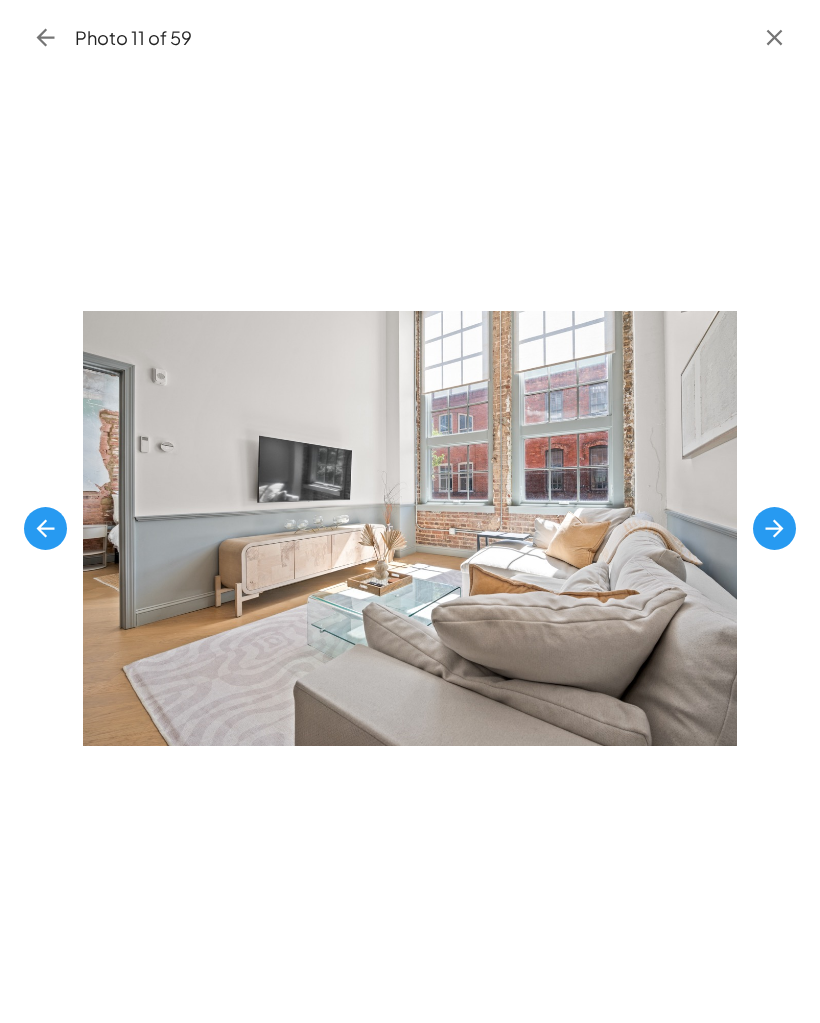 click at bounding box center (774, 528) 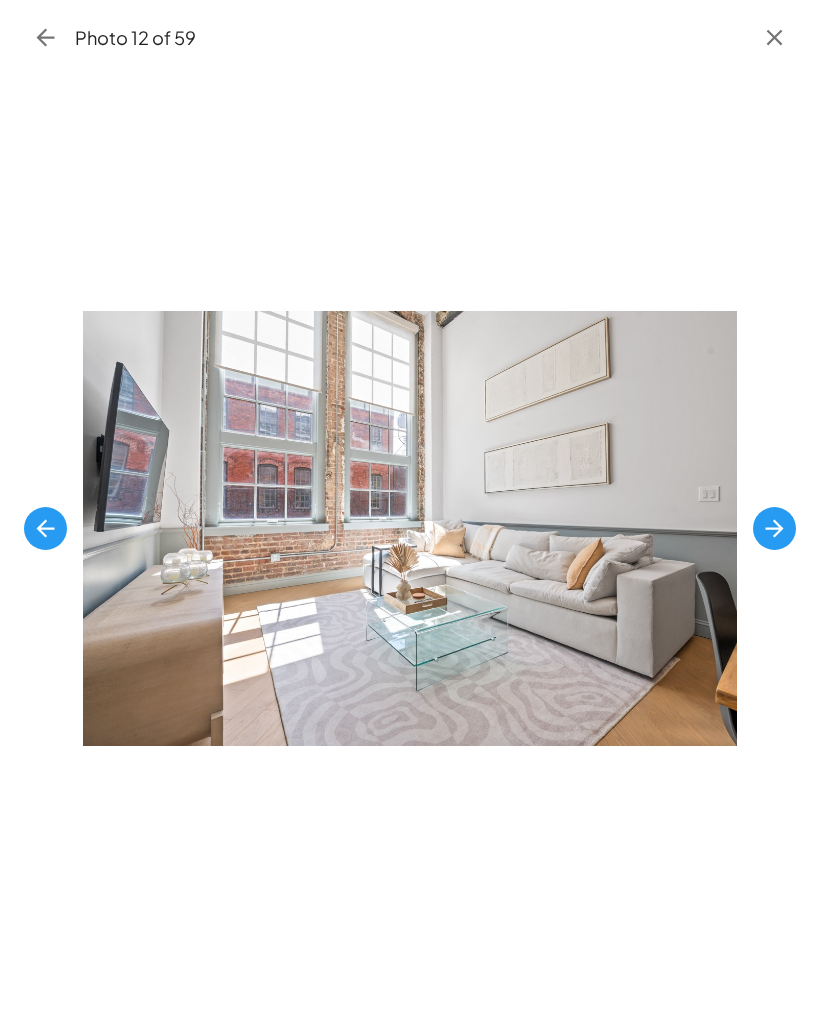 click at bounding box center (46, 528) 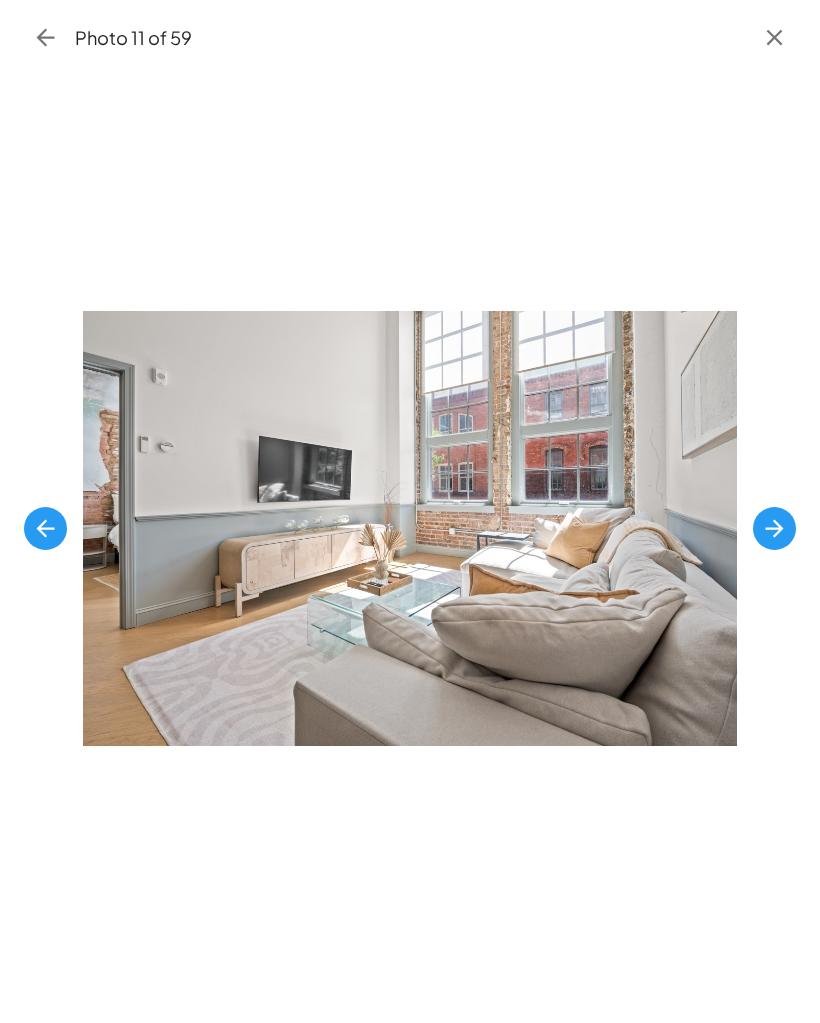 click at bounding box center (774, 528) 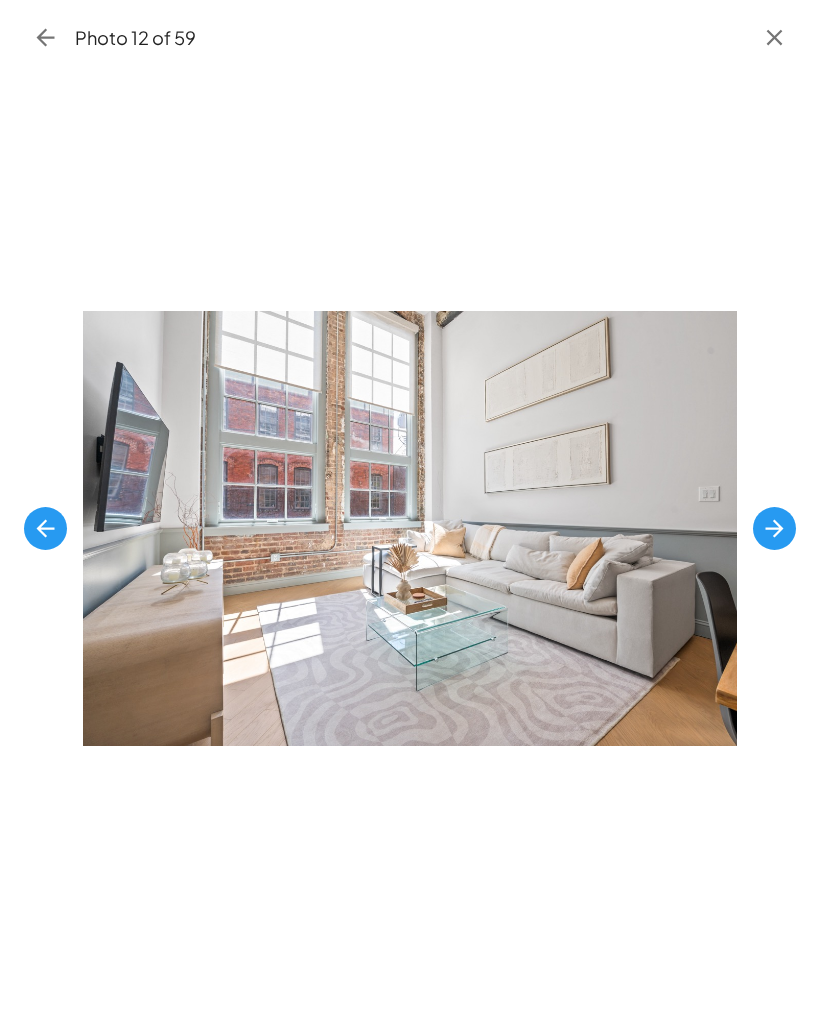 click at bounding box center [774, 528] 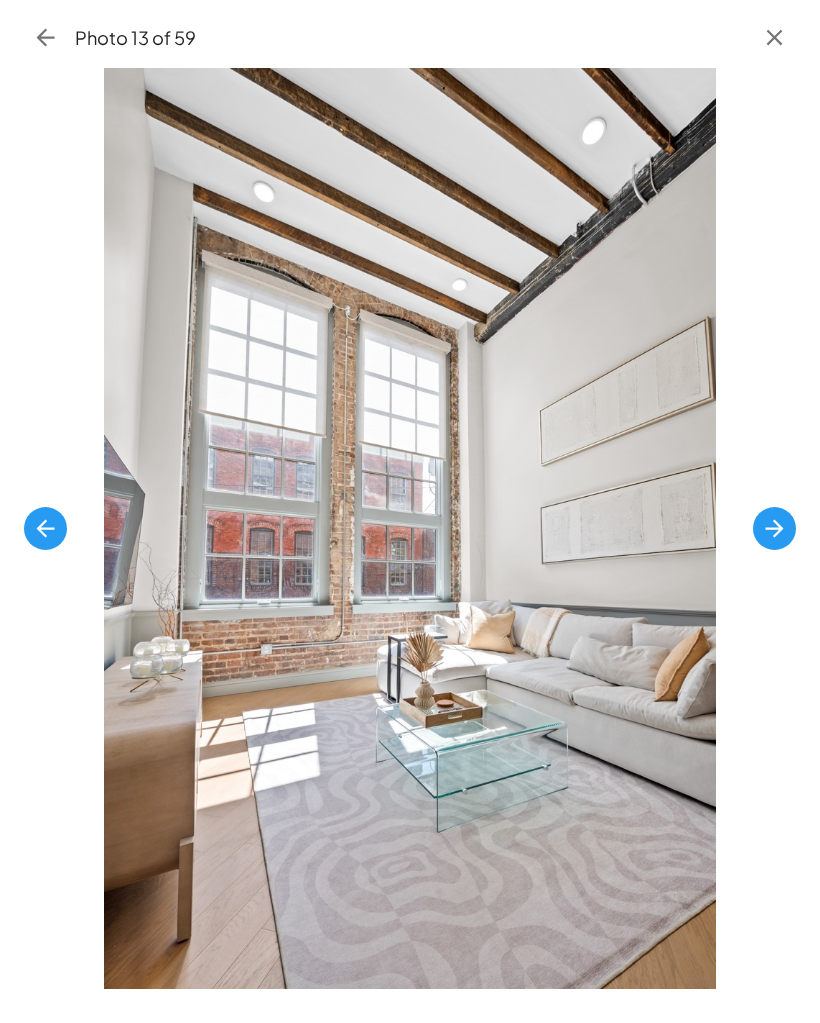 click at bounding box center (774, 528) 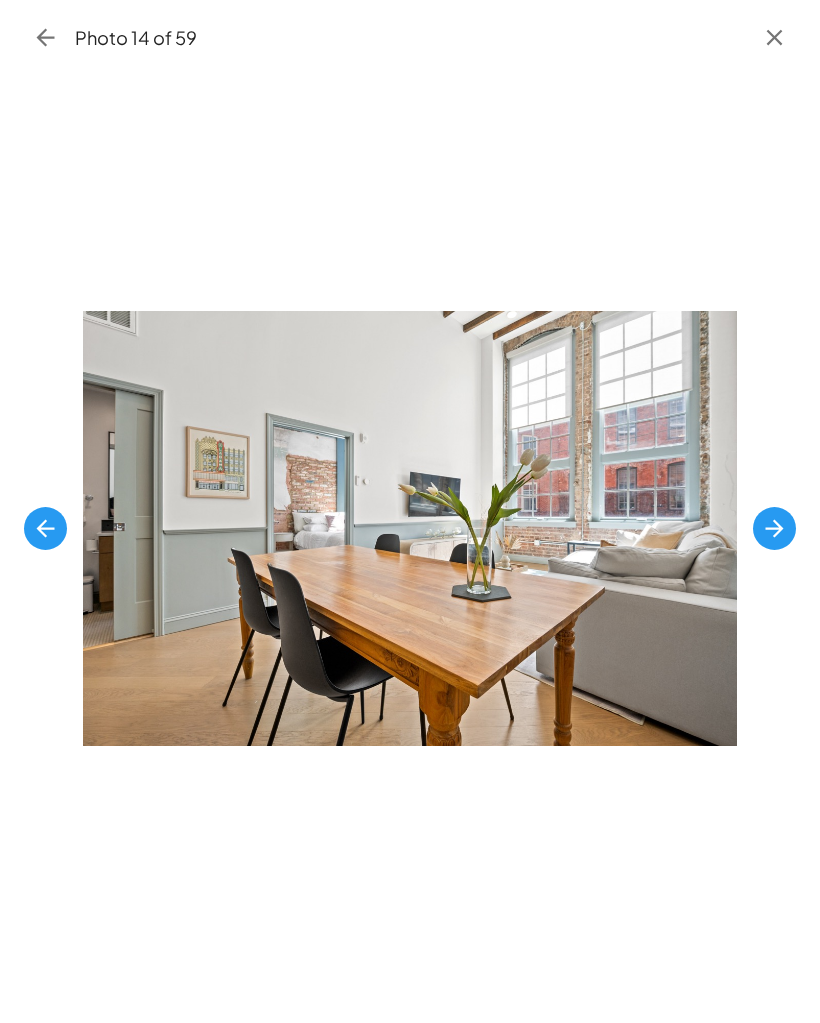 click at bounding box center [45, 528] 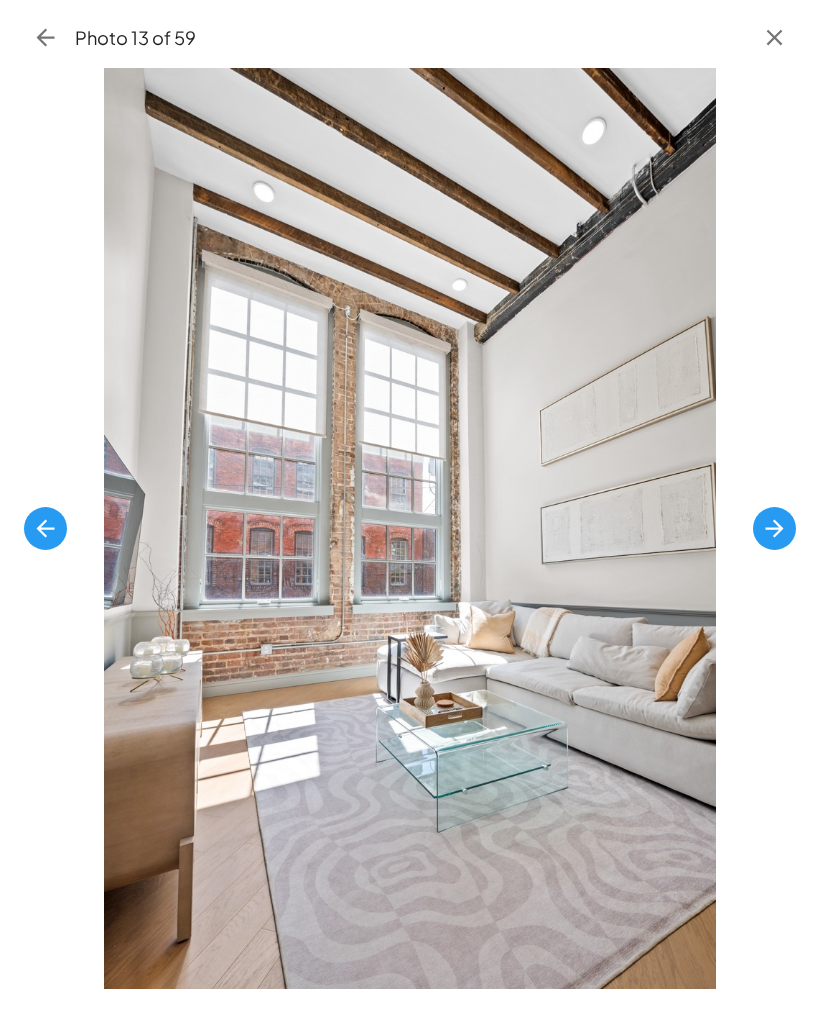 click at bounding box center (774, 528) 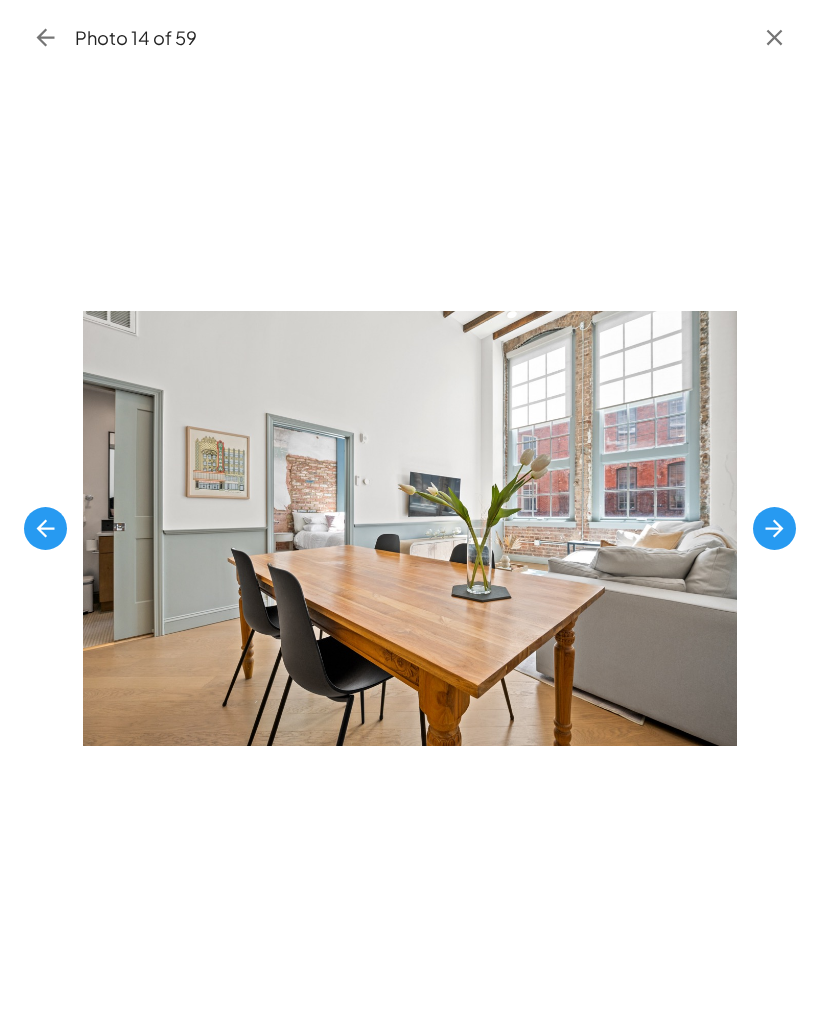 click at bounding box center (774, 528) 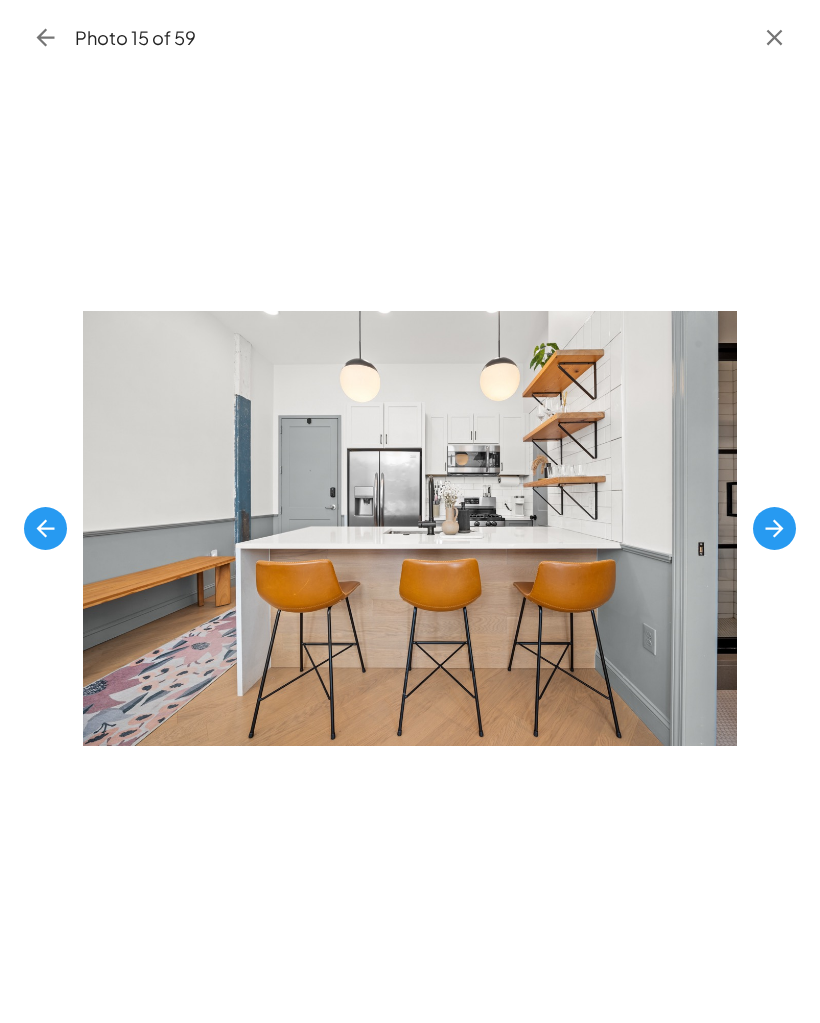 click at bounding box center (774, 528) 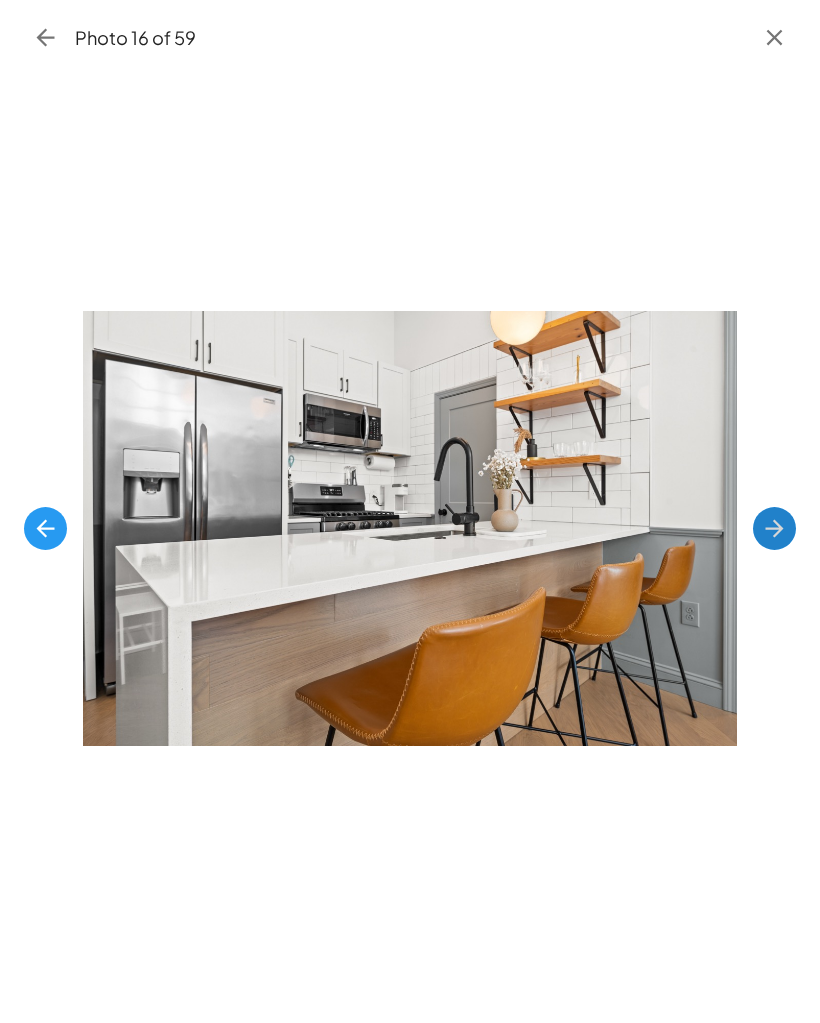 click at bounding box center (774, 528) 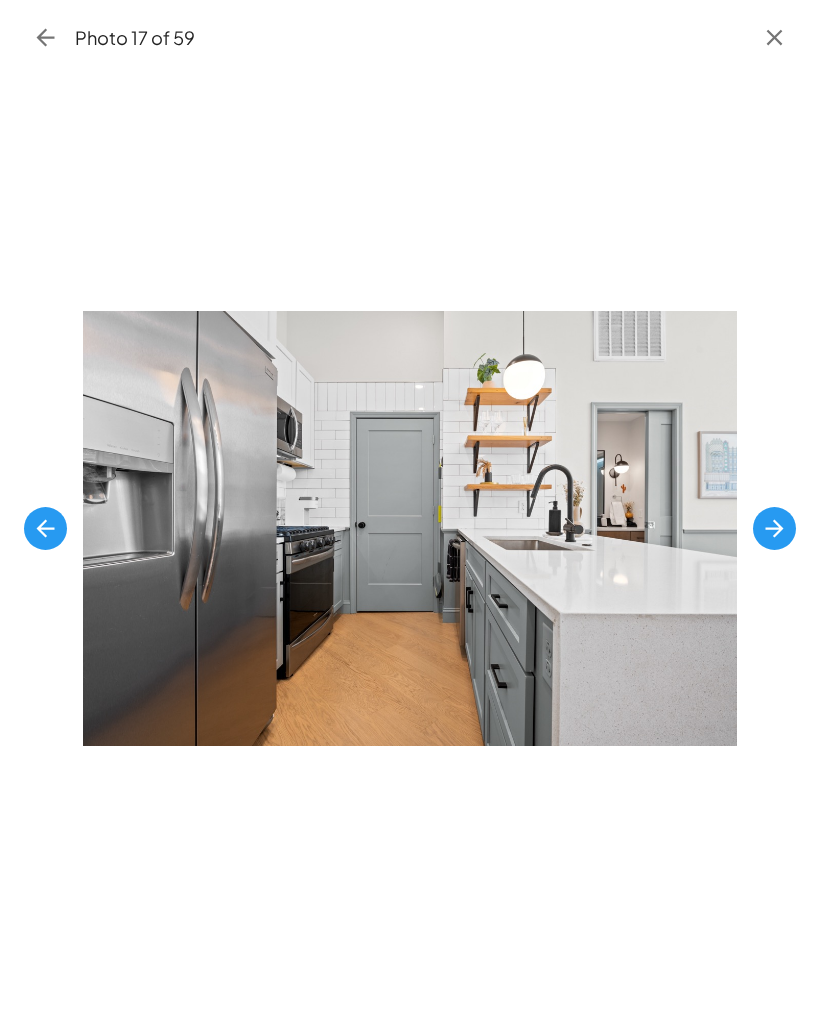 click at bounding box center [774, 528] 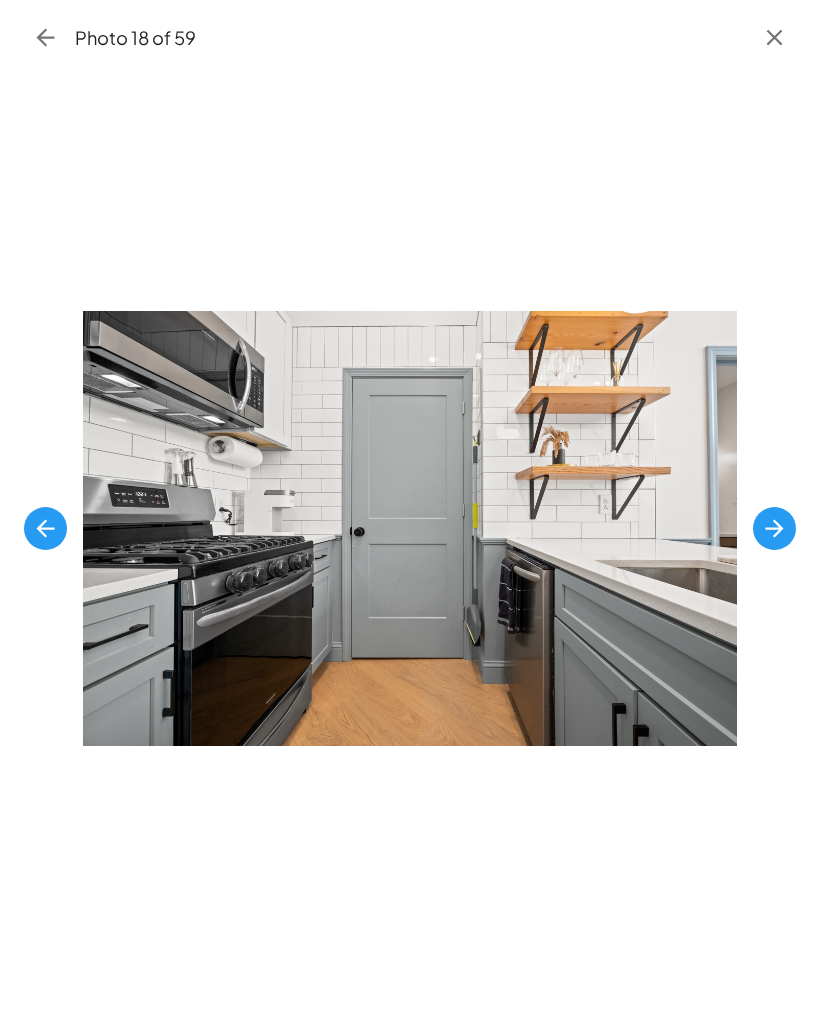 click at bounding box center (774, 528) 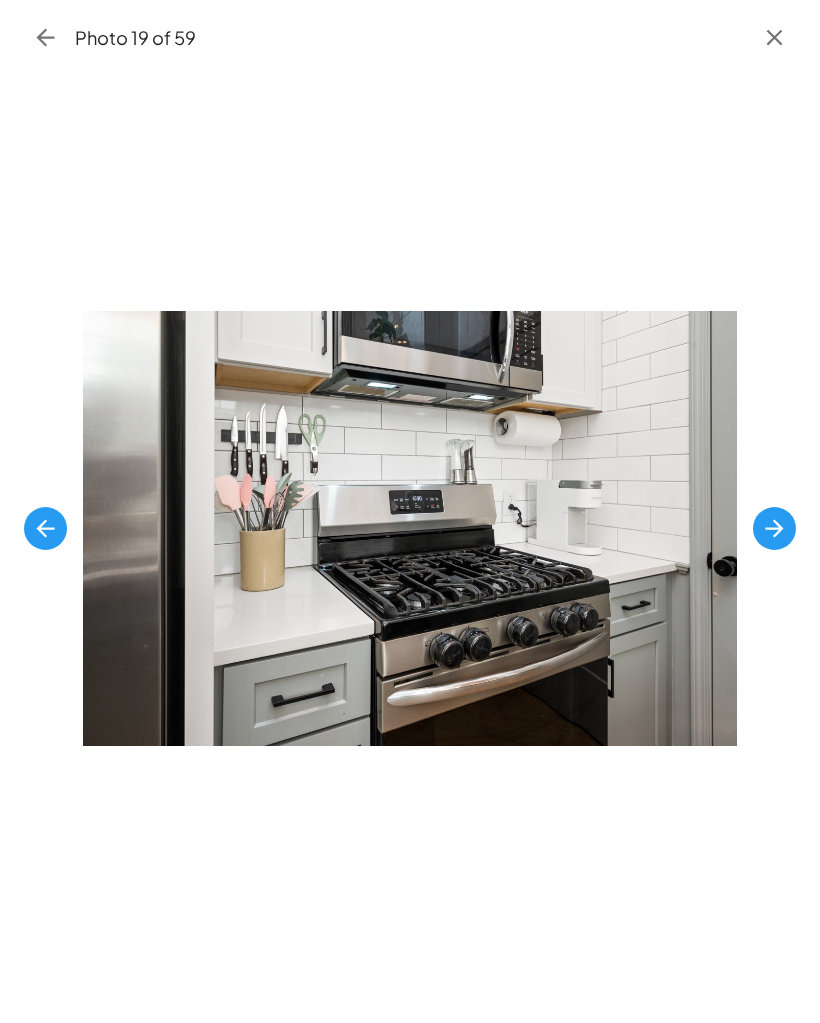 click at bounding box center [45, 528] 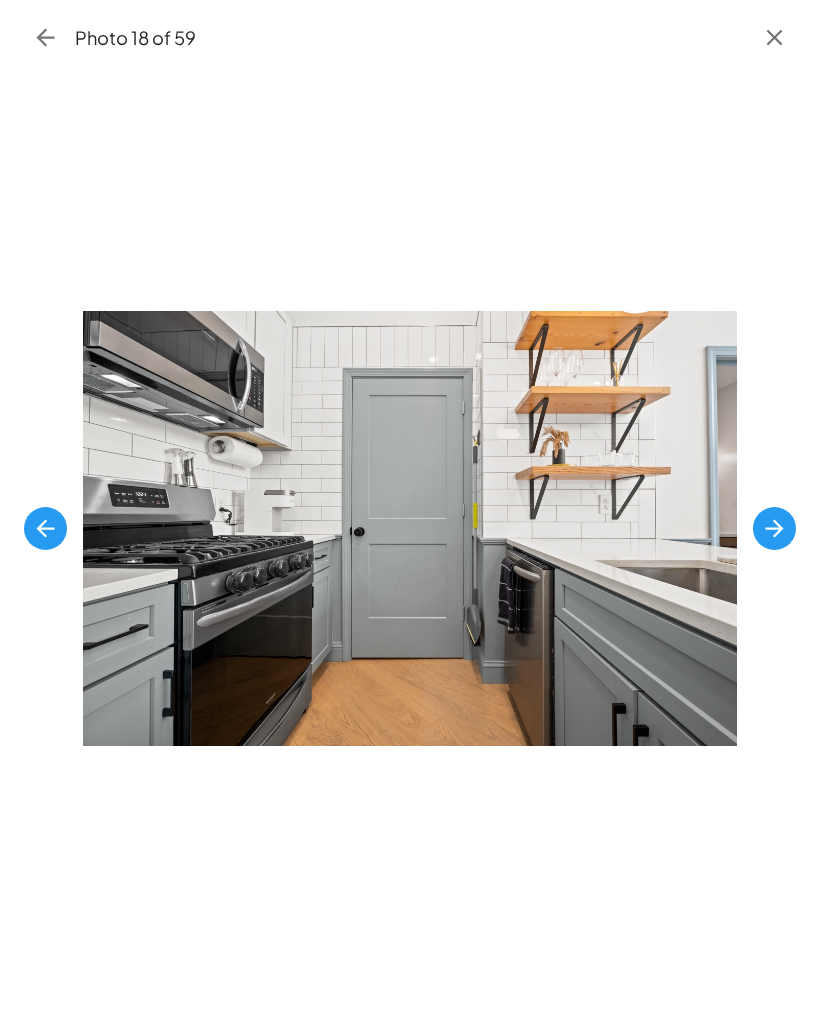 click at bounding box center (45, 528) 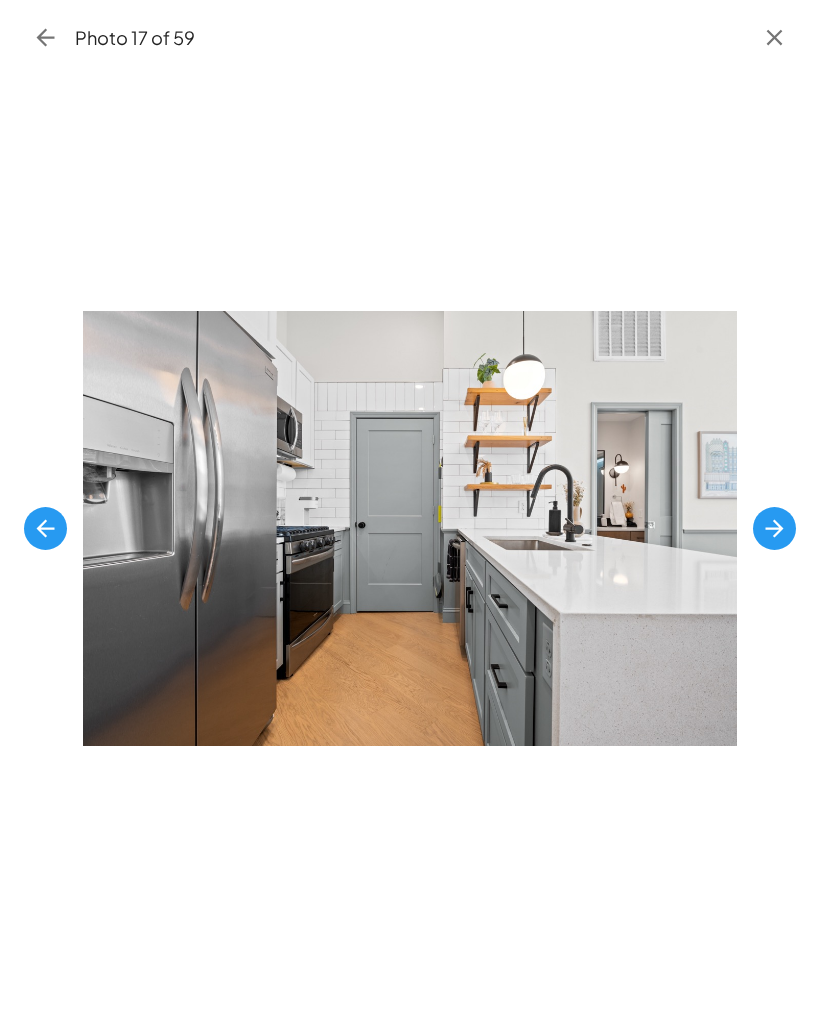 click at bounding box center (774, 528) 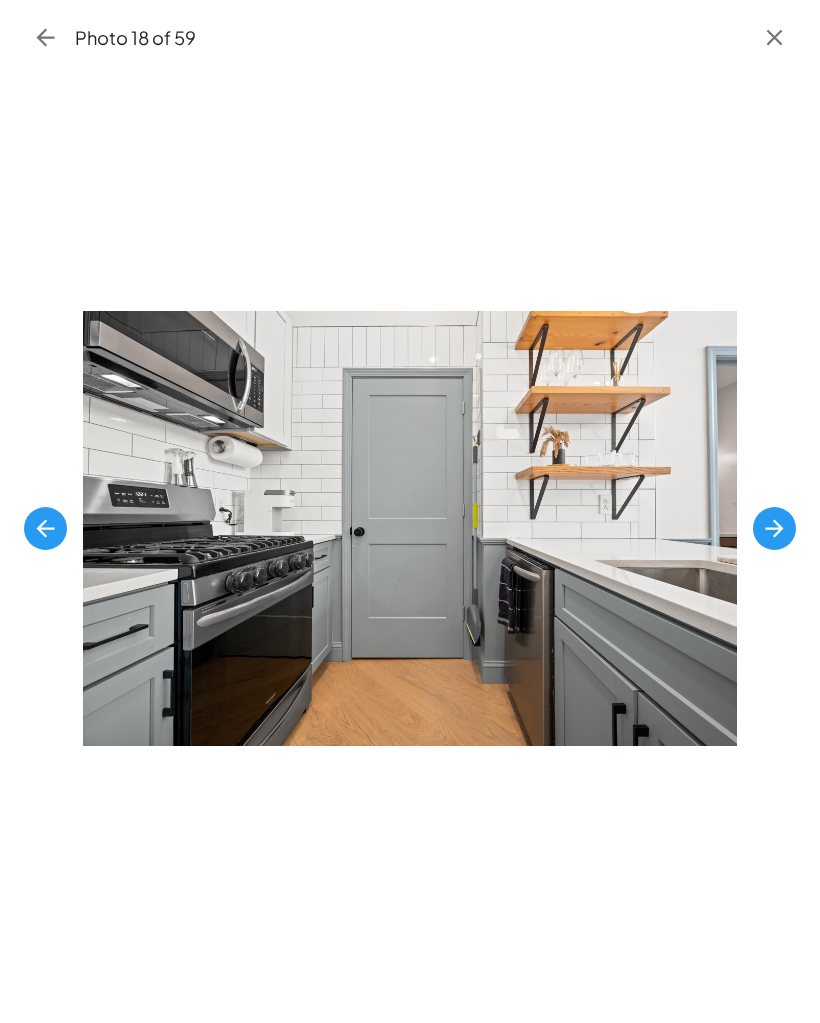 click at bounding box center [410, 528] 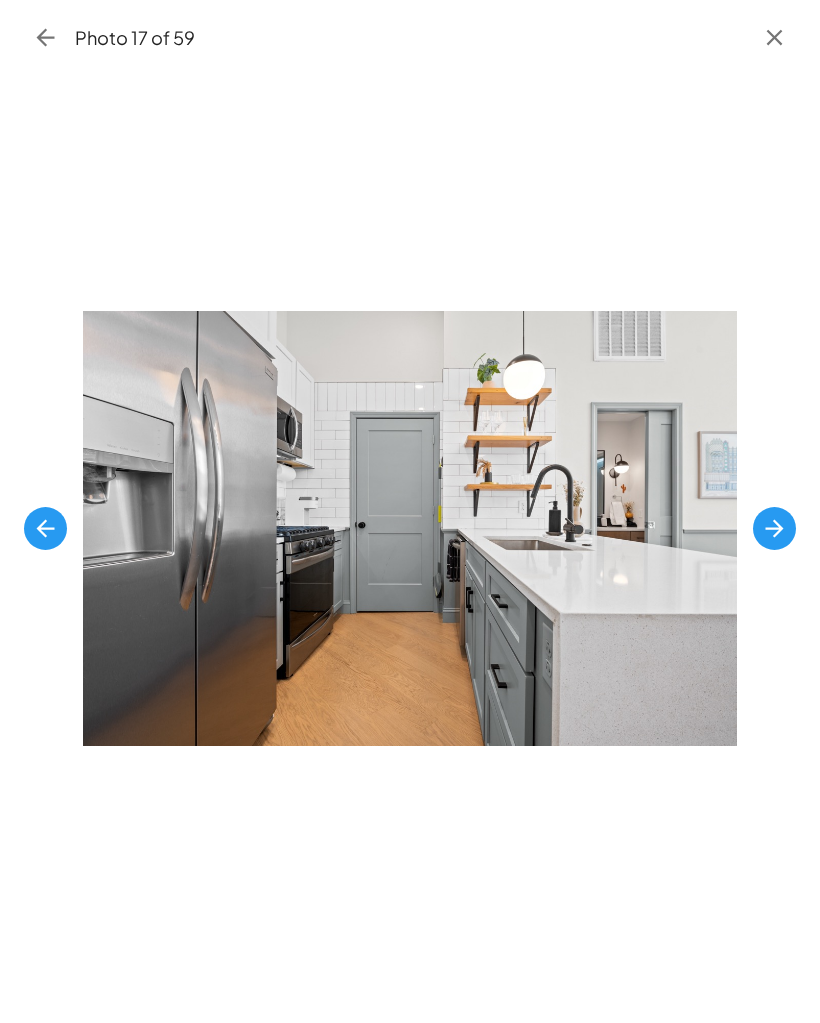 click at bounding box center (410, 528) 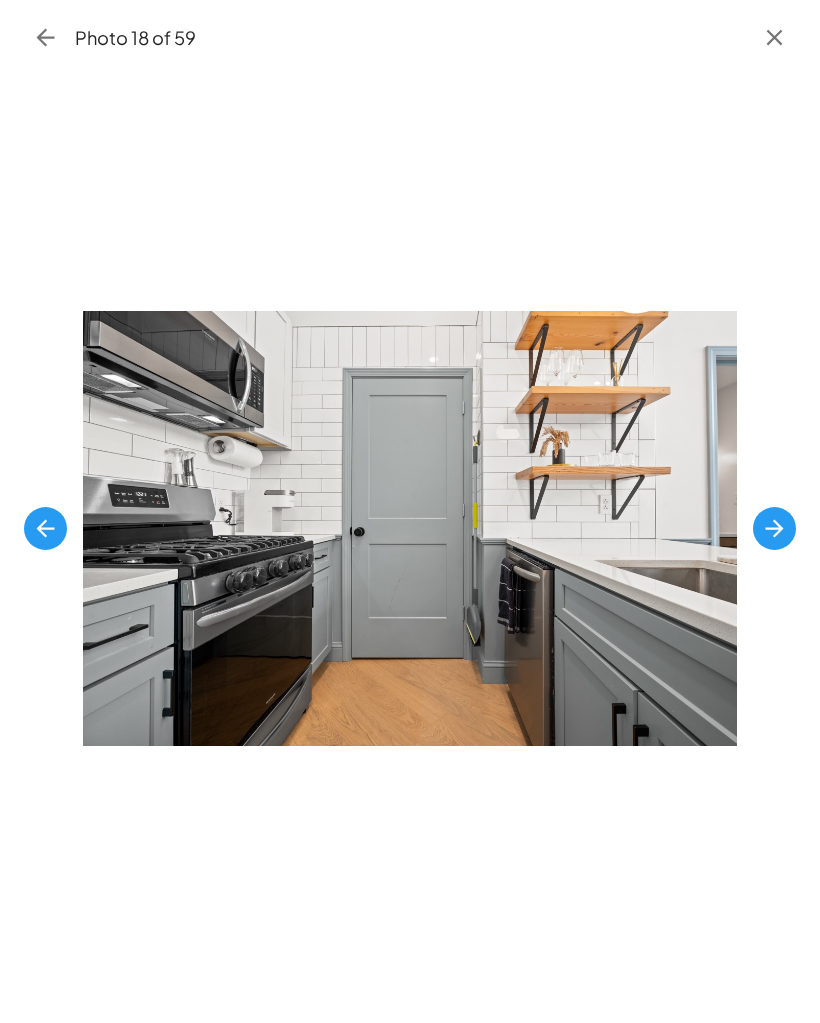 click at bounding box center [774, 528] 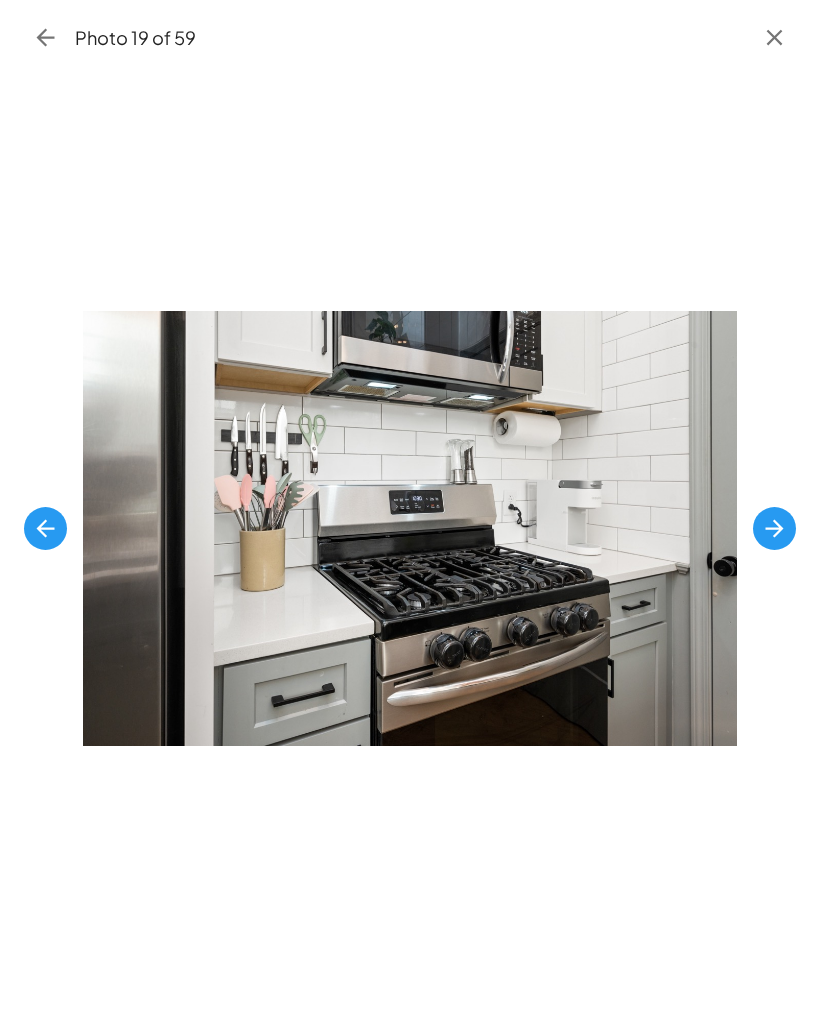 click at bounding box center [774, 528] 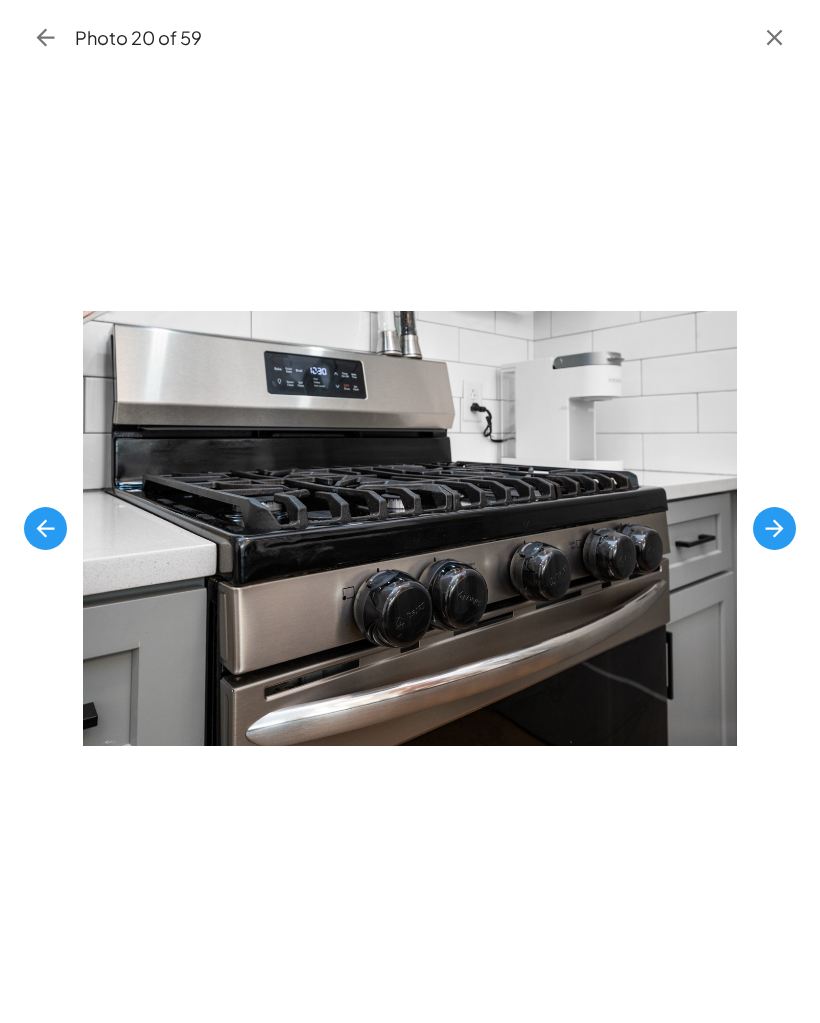 click at bounding box center [774, 528] 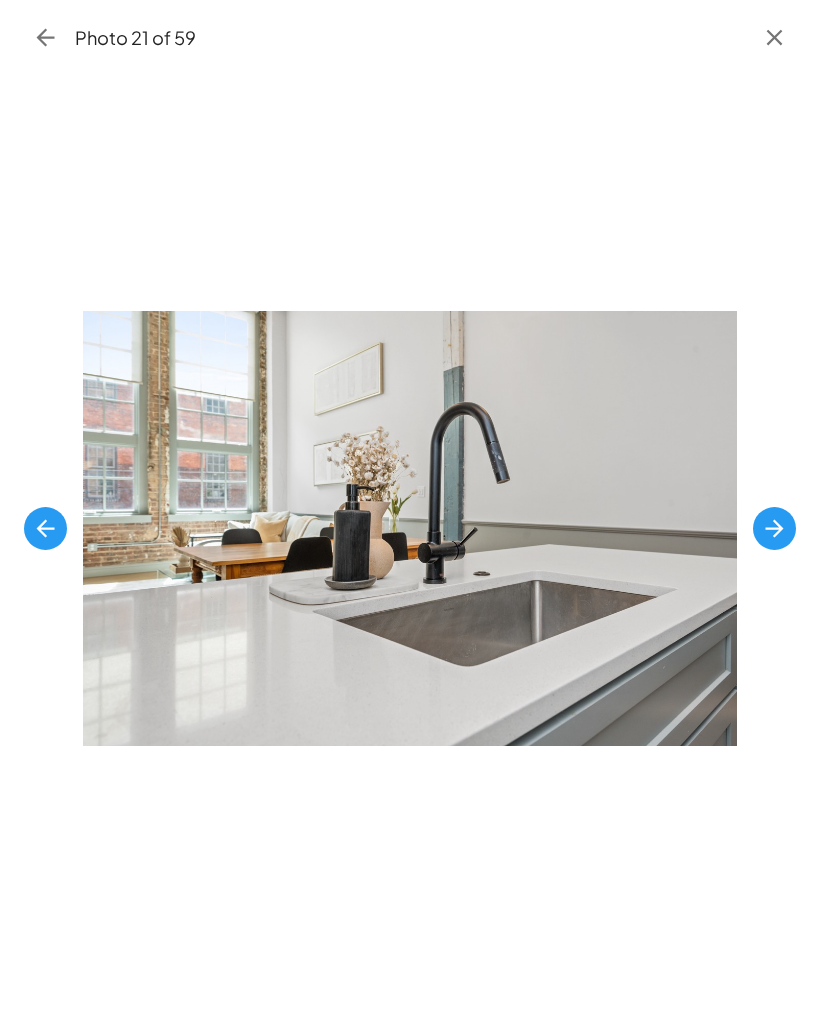 click at bounding box center (45, 528) 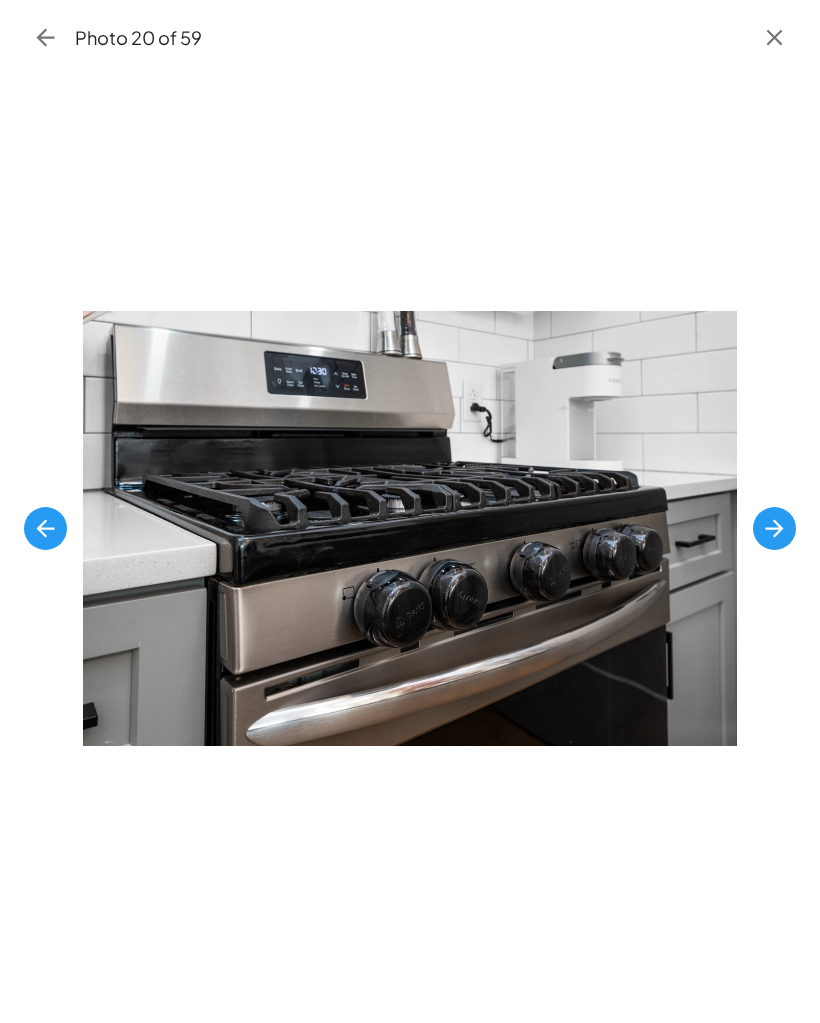 click at bounding box center [774, 528] 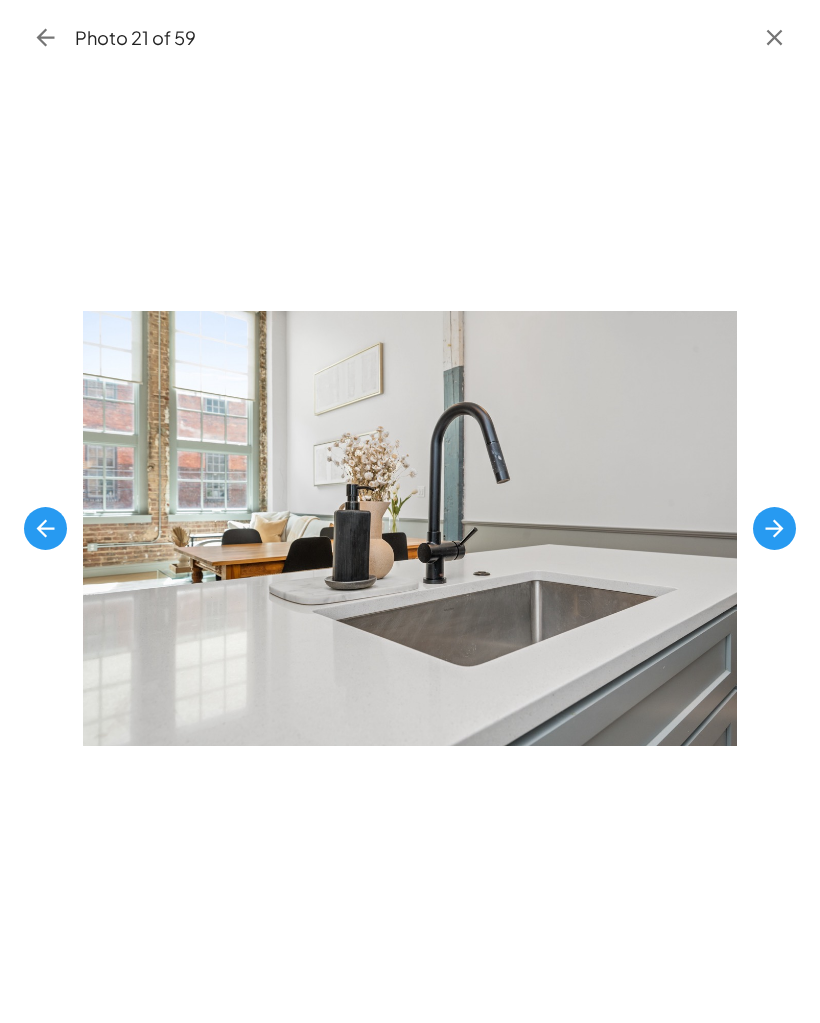 click at bounding box center [774, 528] 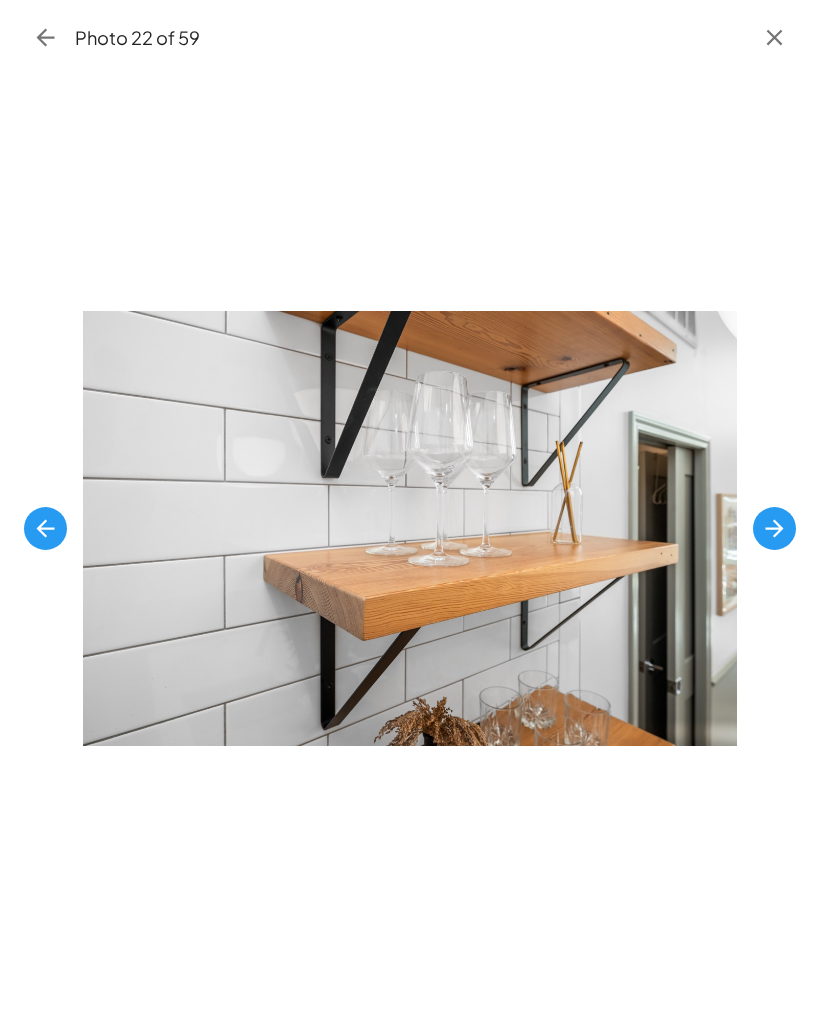 click at bounding box center (774, 528) 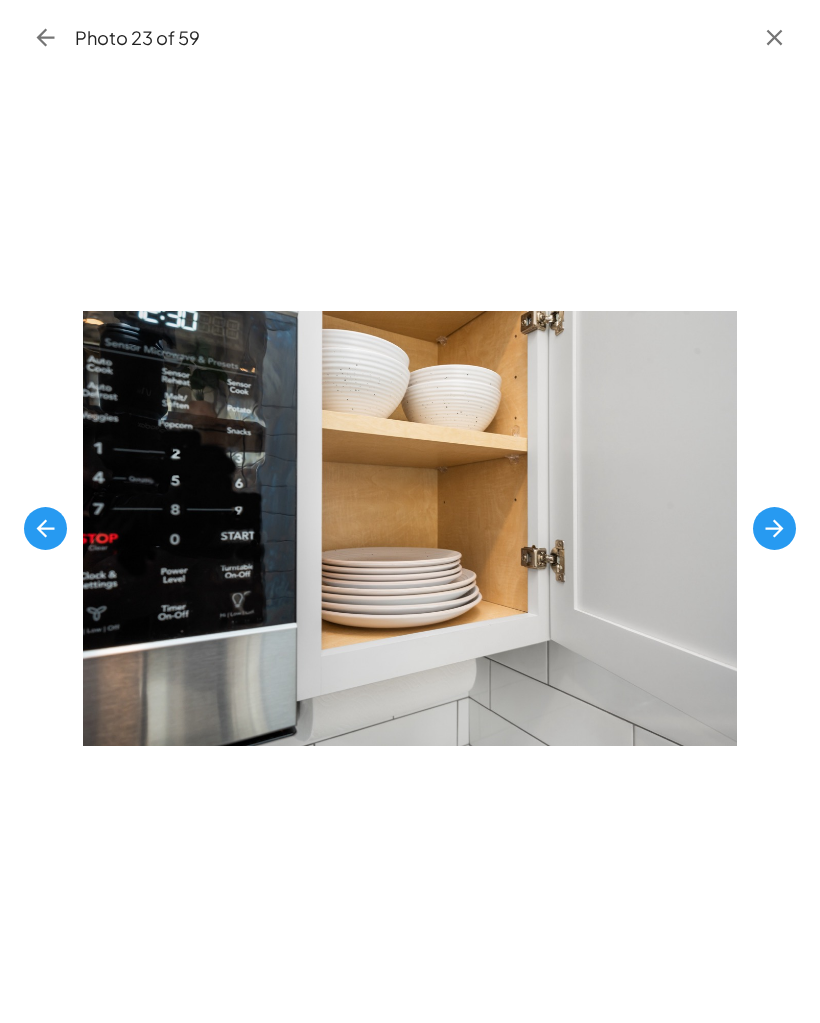 click at bounding box center (45, 528) 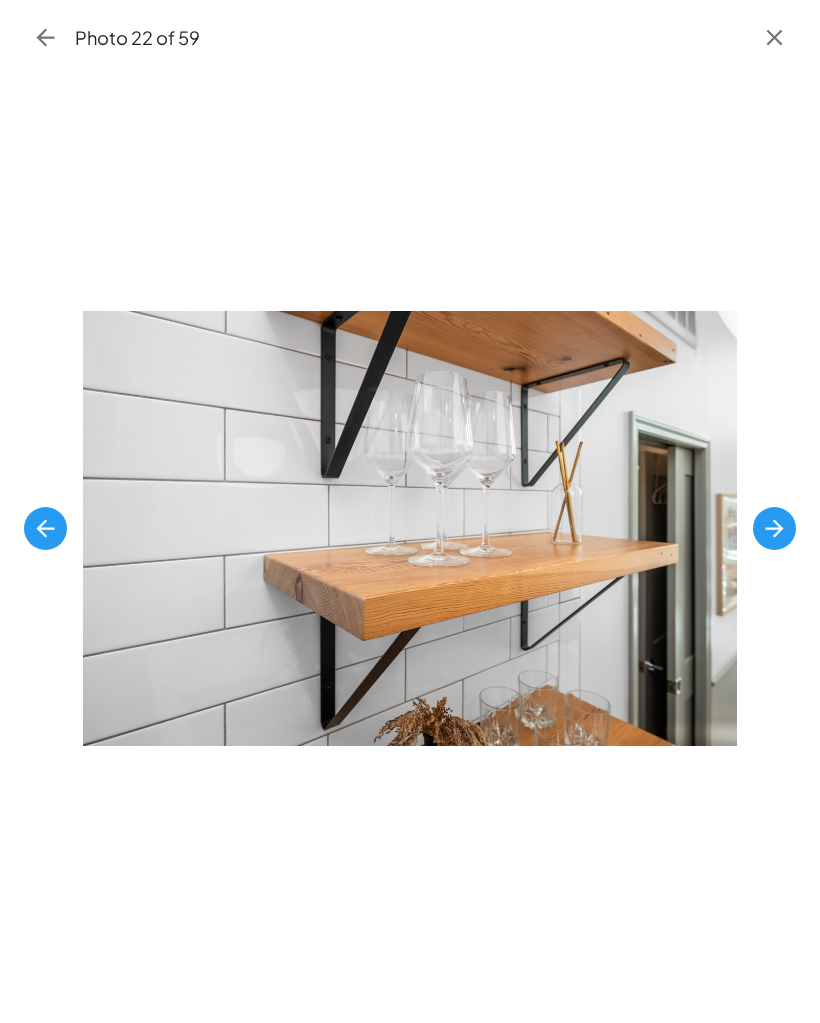 click at bounding box center [774, 528] 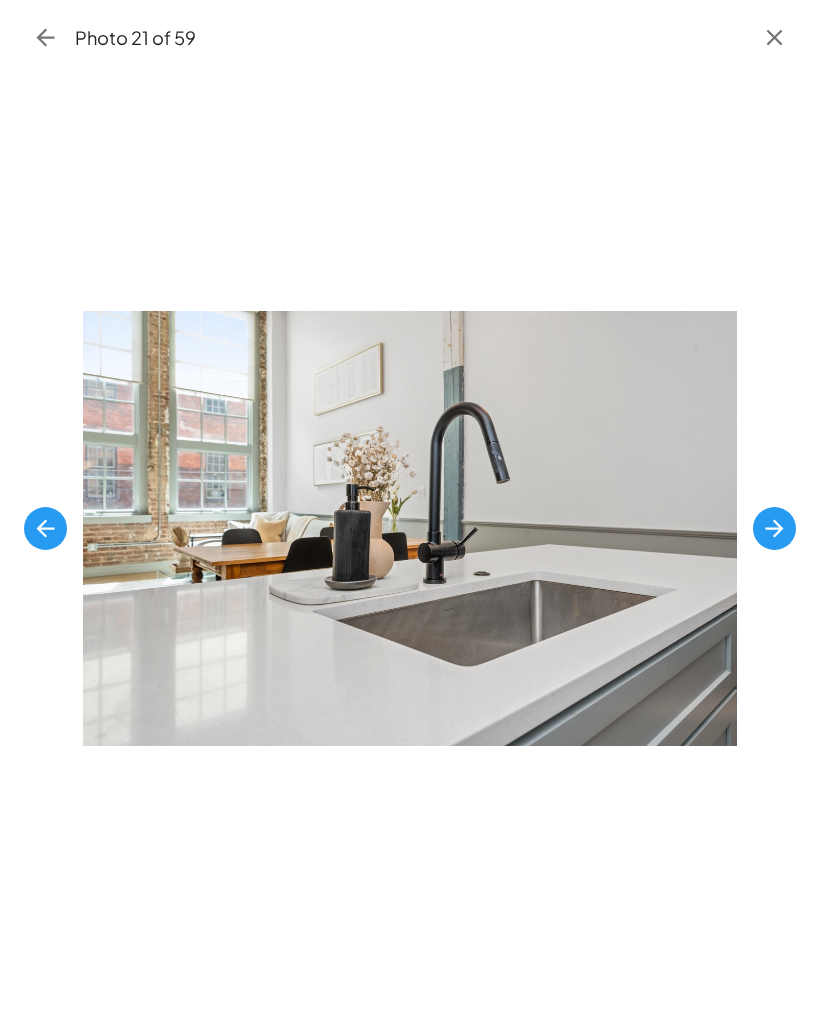 click at bounding box center [45, 528] 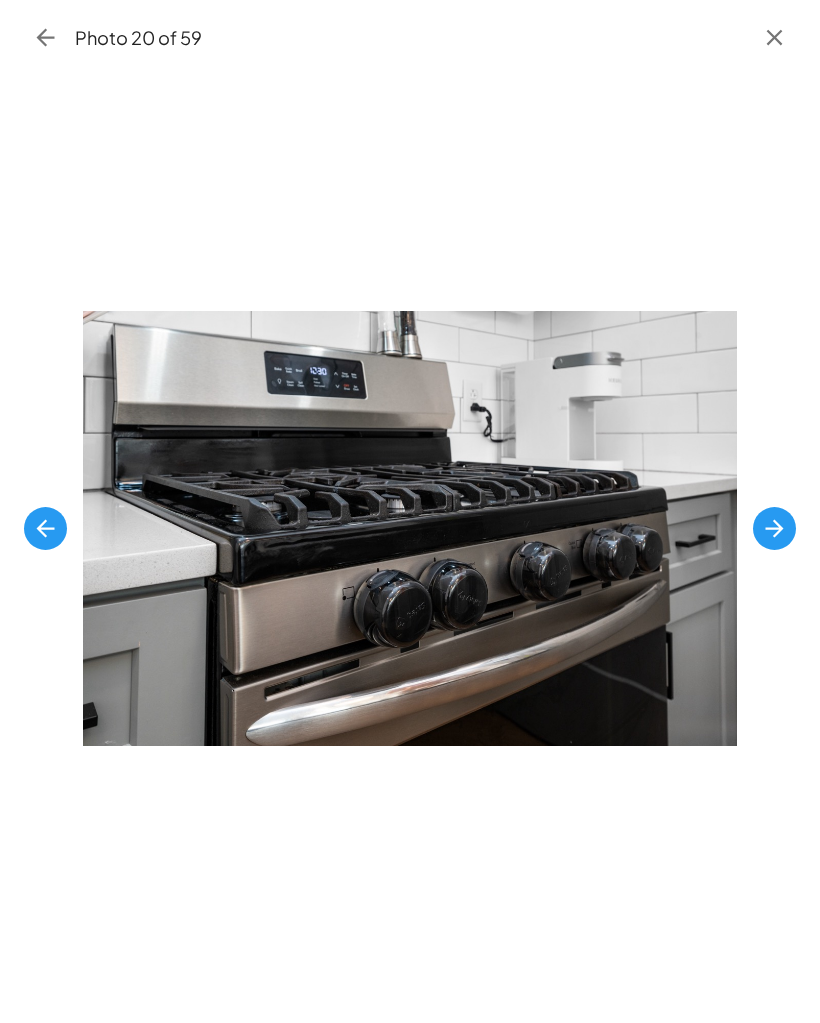 click at bounding box center (45, 528) 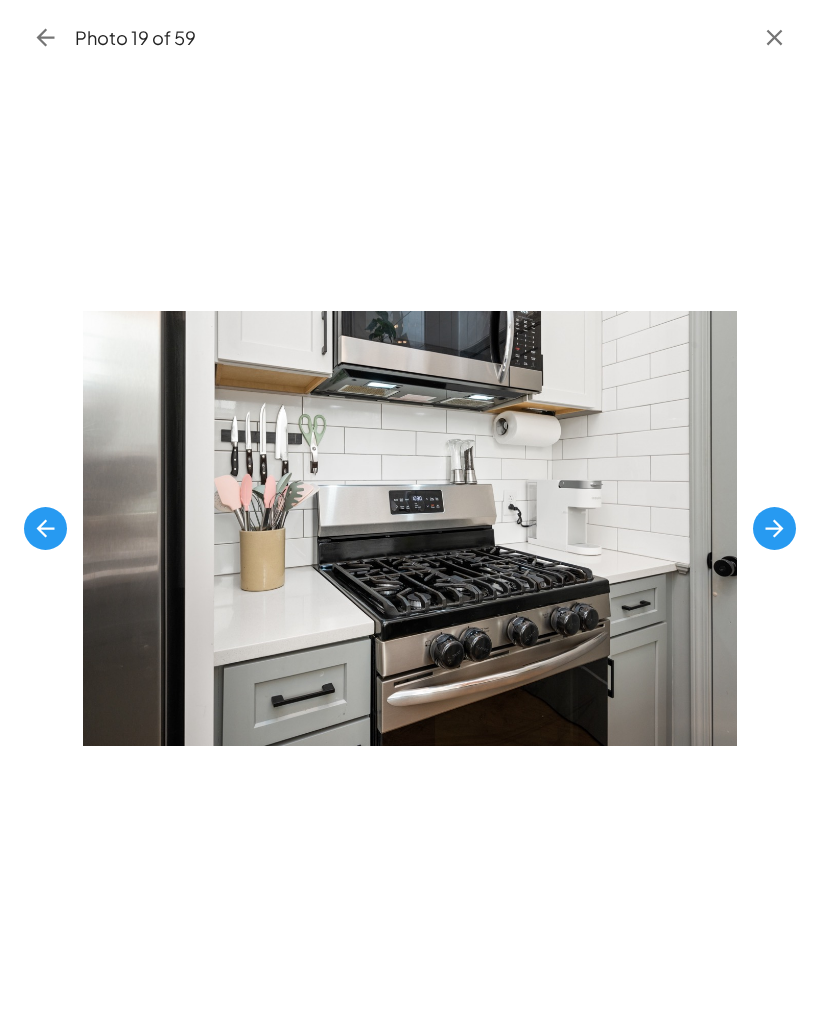 click at bounding box center (774, 528) 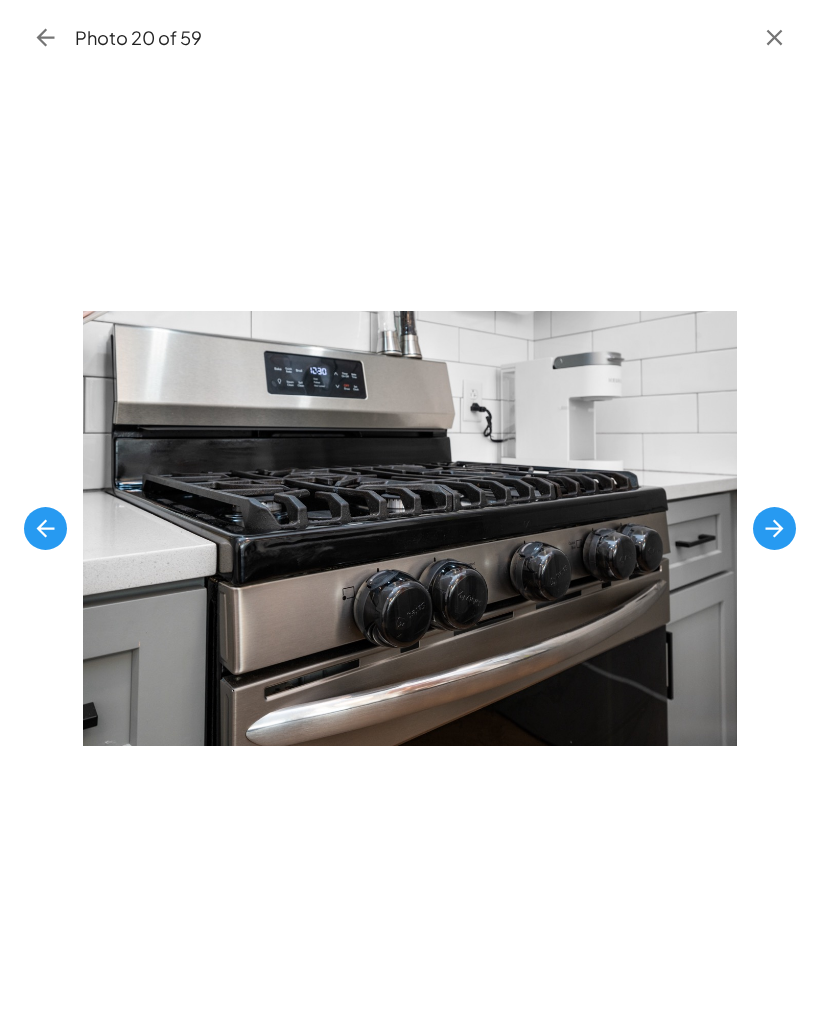click at bounding box center [774, 528] 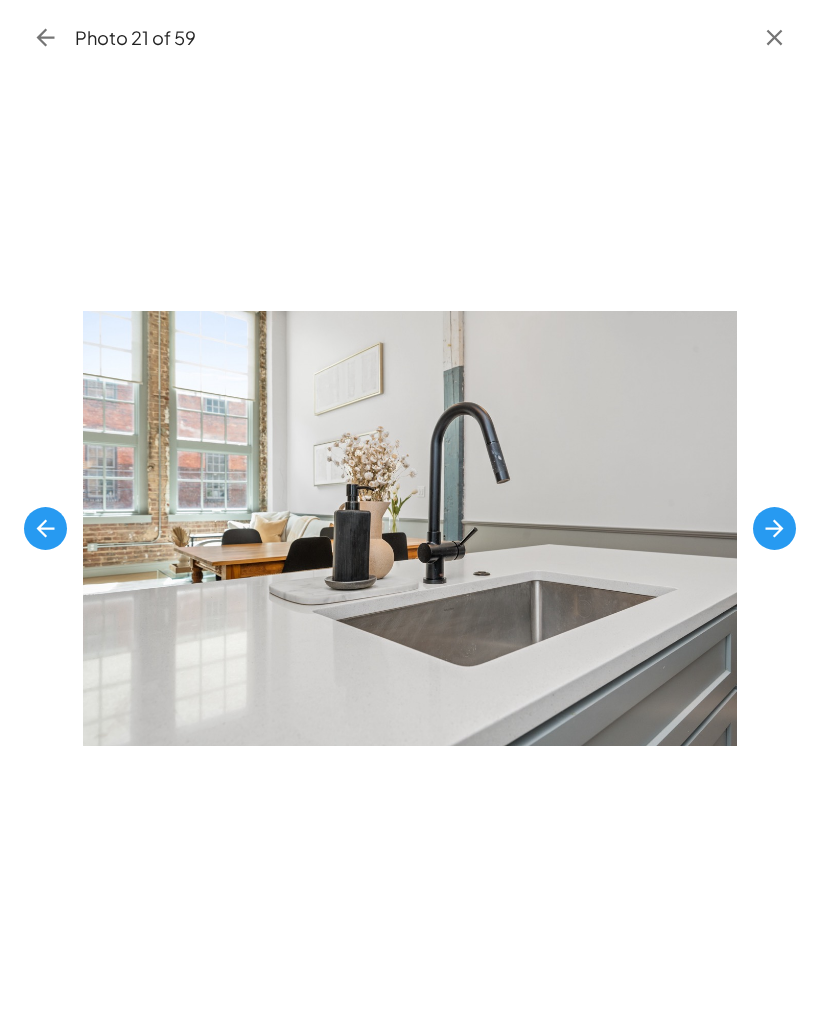 click at bounding box center (774, 528) 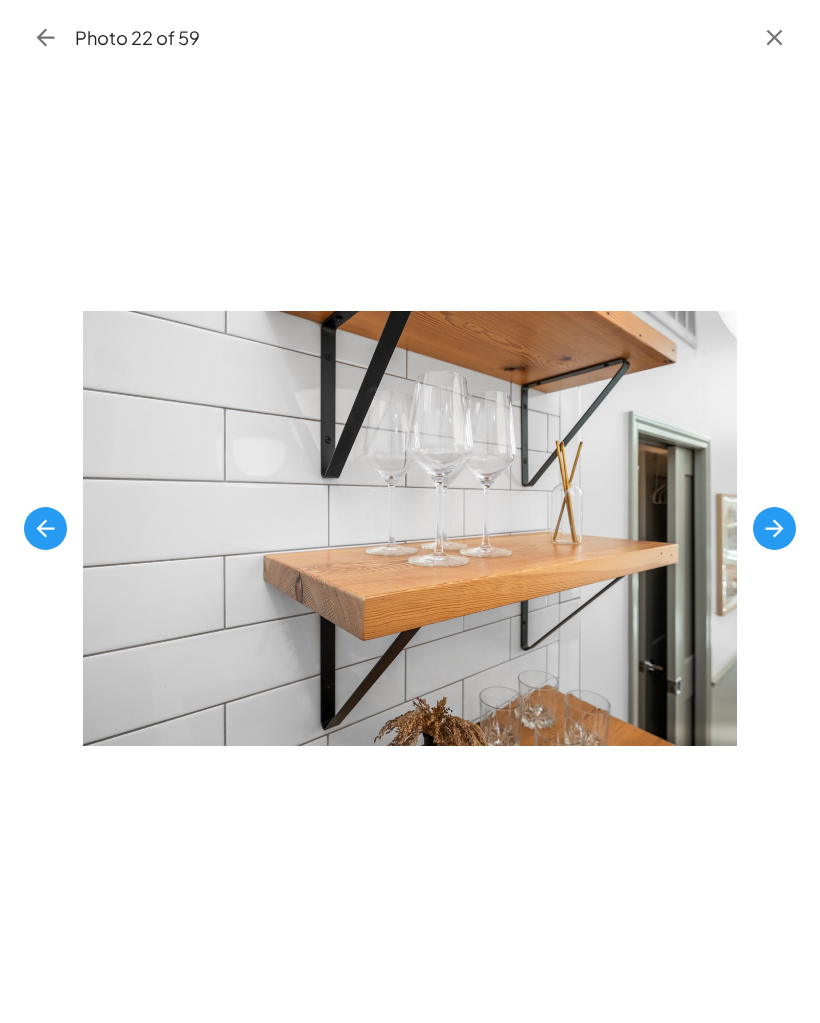 click at bounding box center (774, 528) 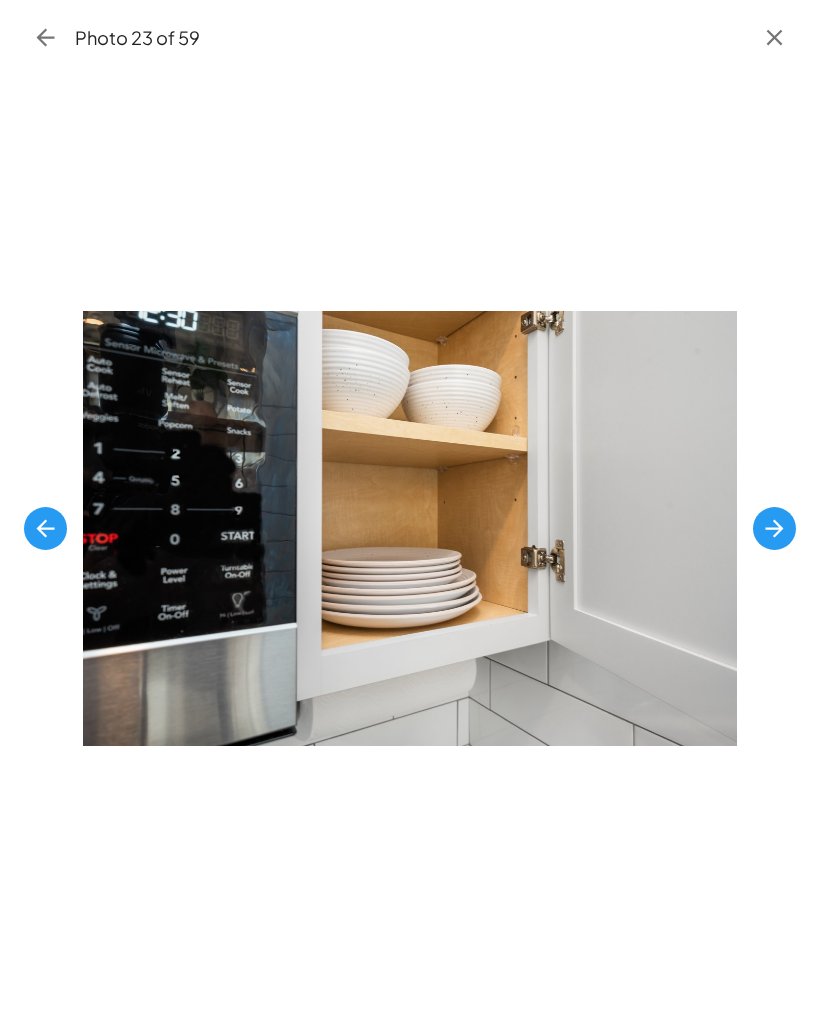 click at bounding box center (774, 528) 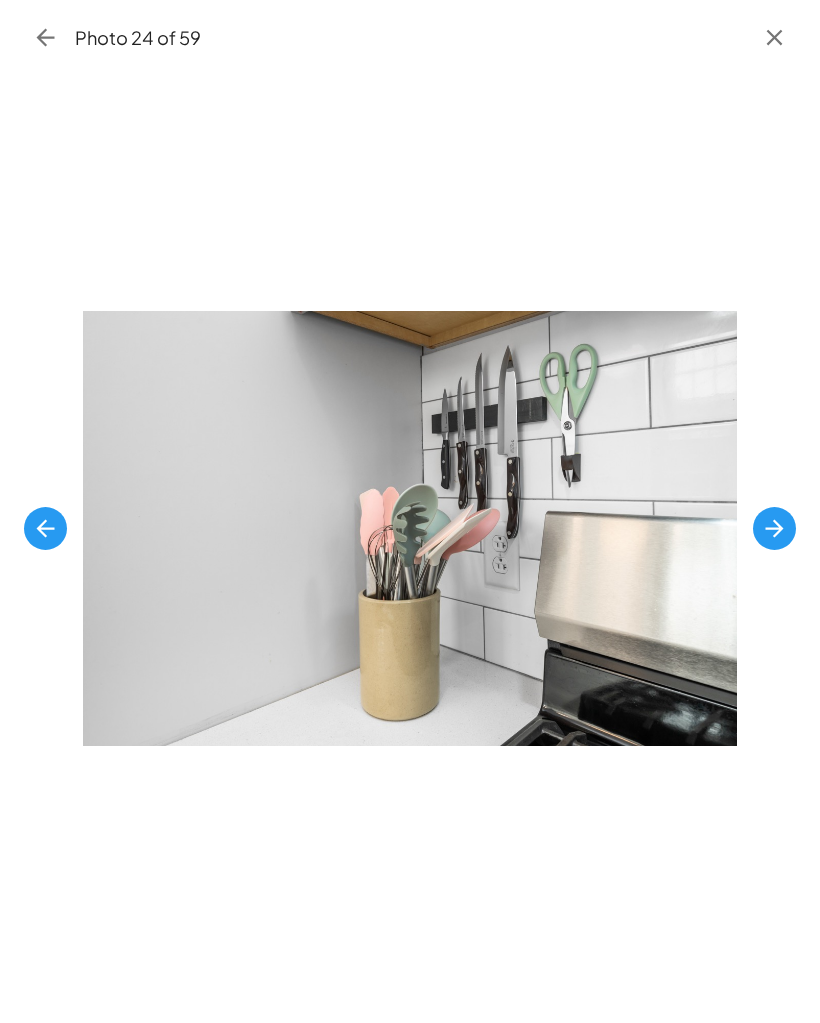 click at bounding box center [774, 528] 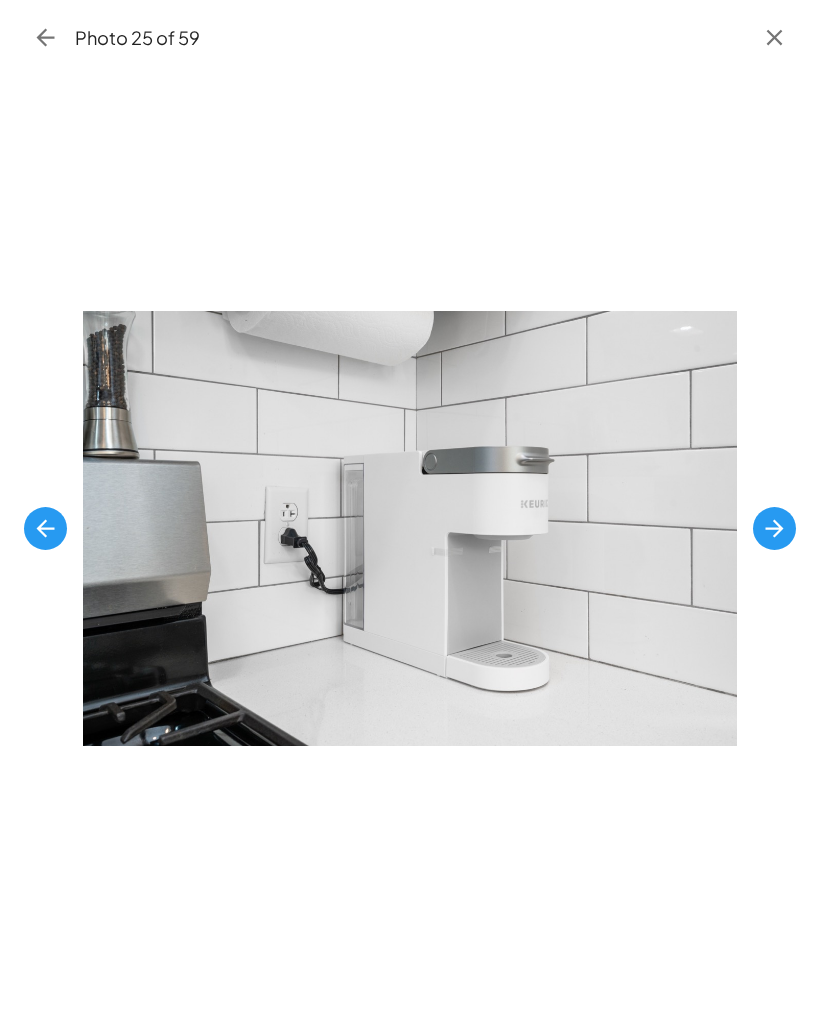 click at bounding box center (45, 528) 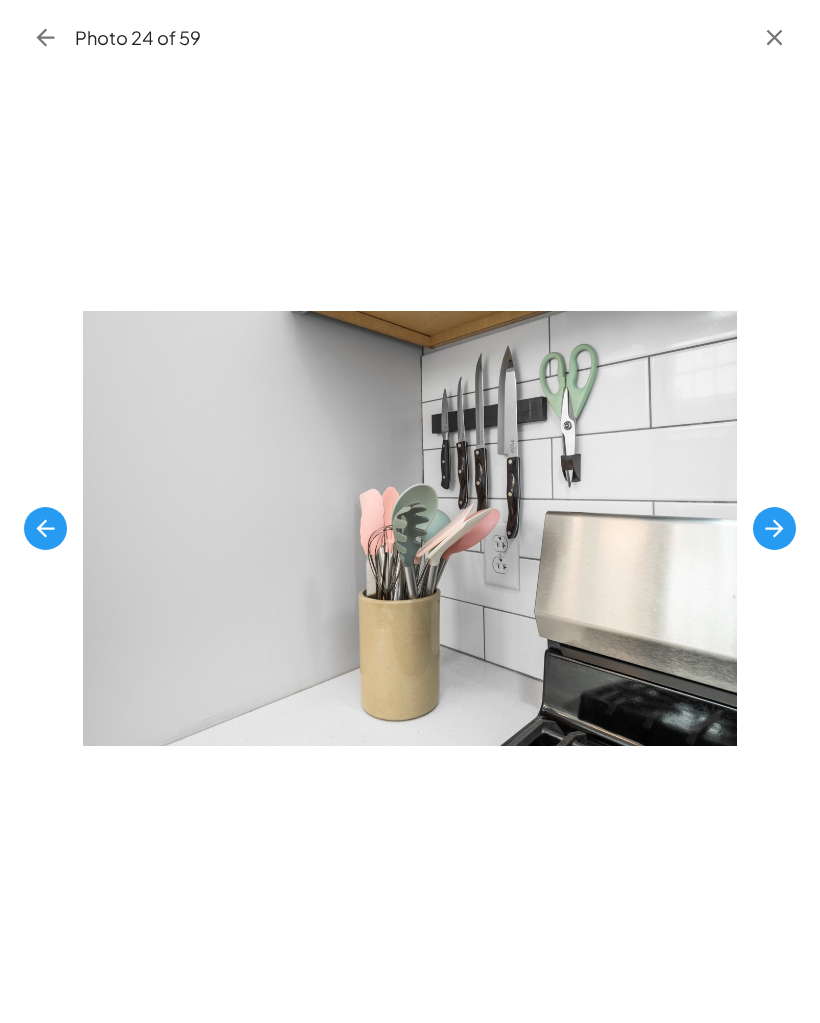 click at bounding box center (774, 528) 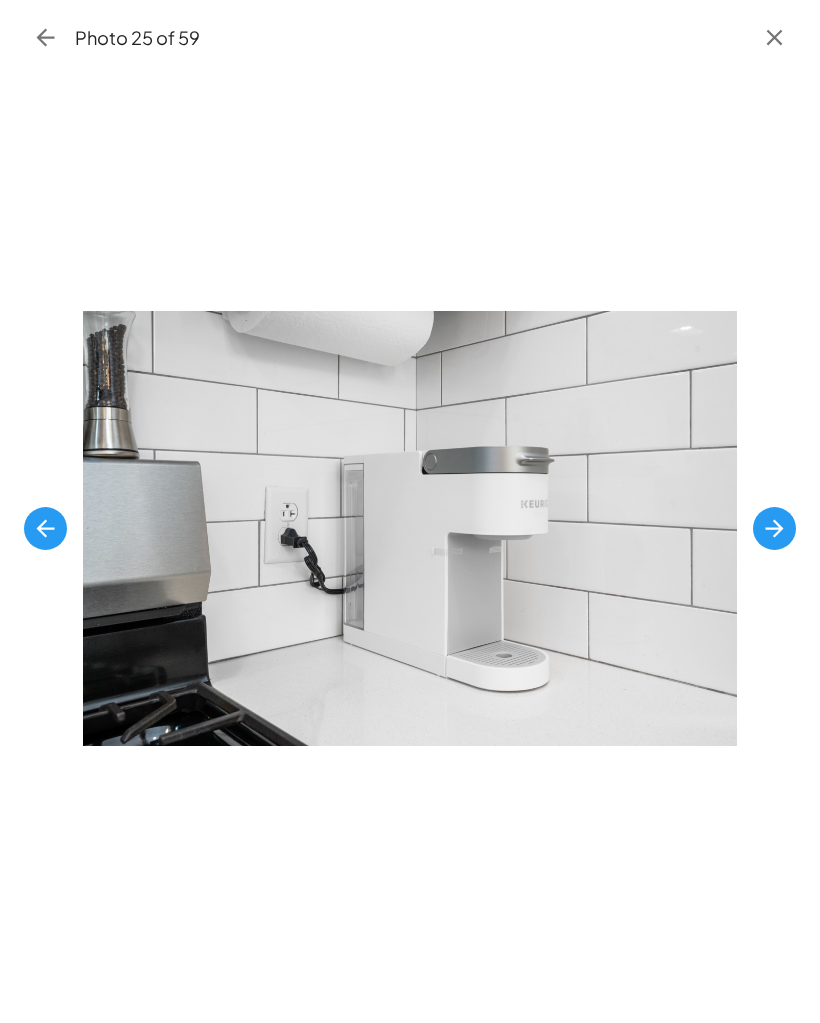 click at bounding box center [774, 528] 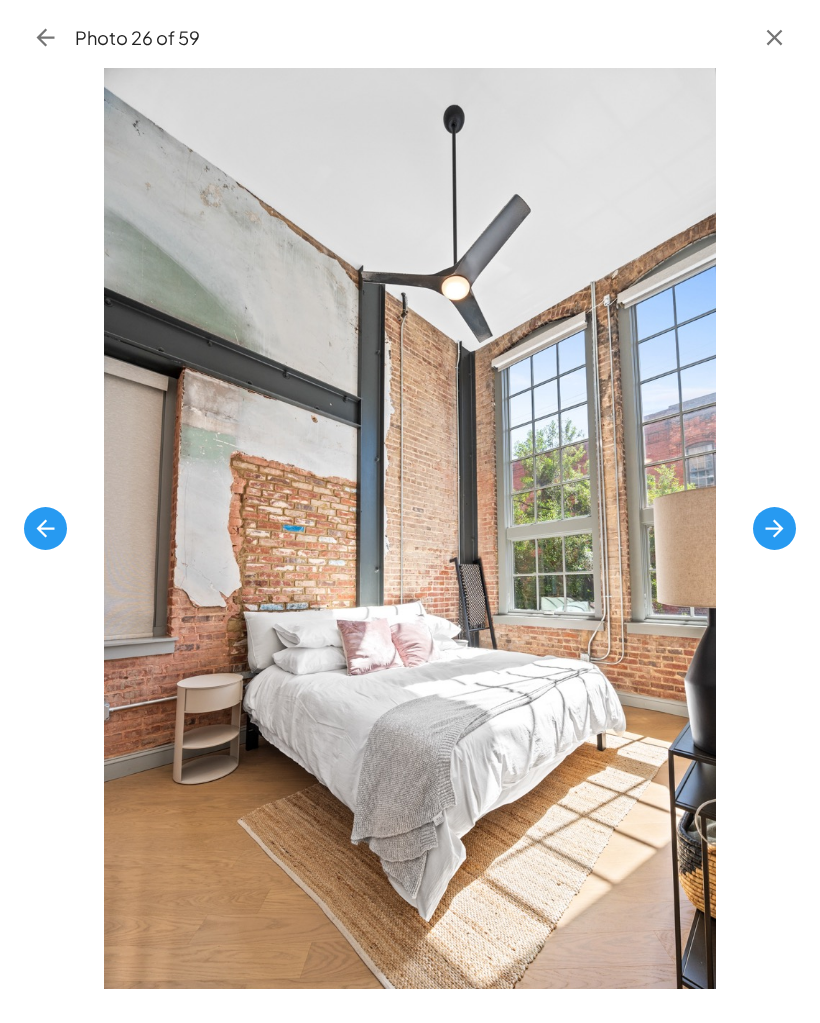 click at bounding box center [774, 528] 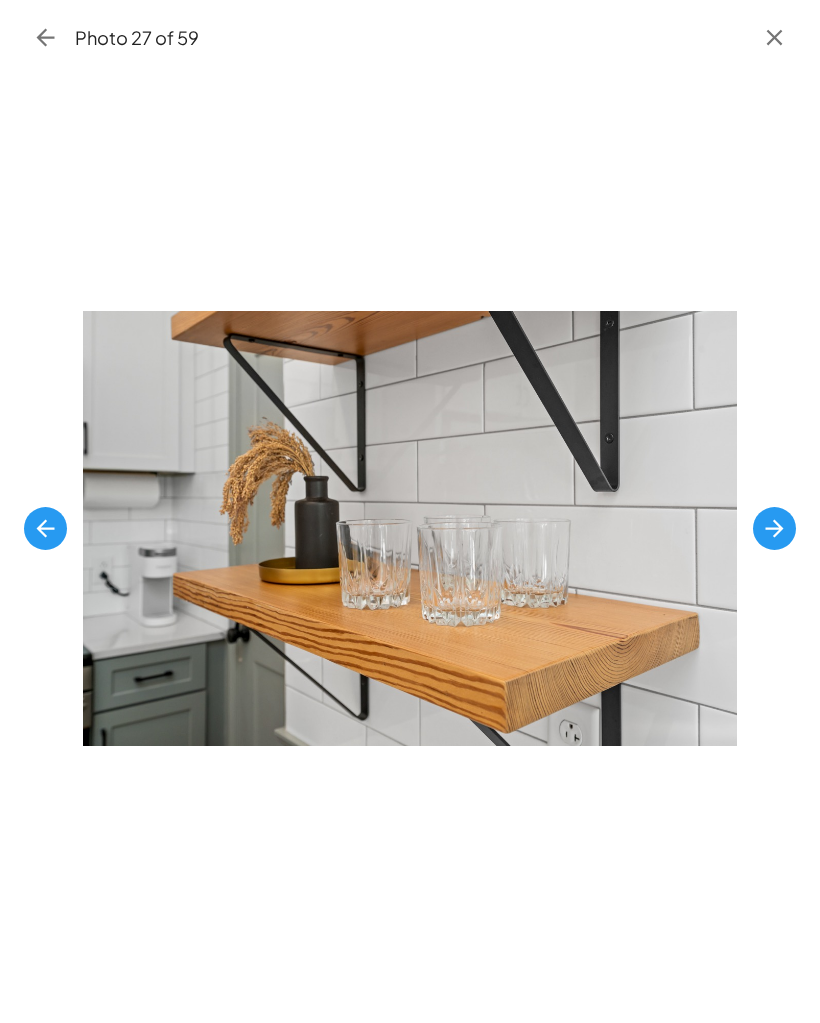 click at bounding box center (45, 528) 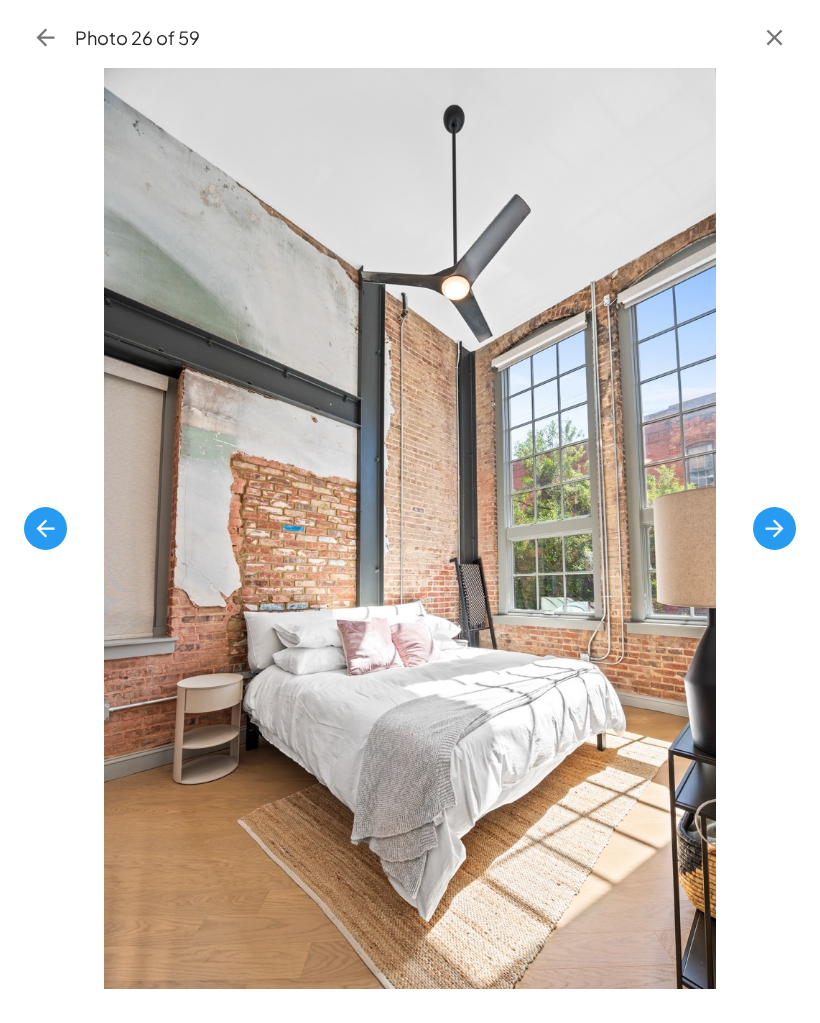 click at bounding box center (774, 528) 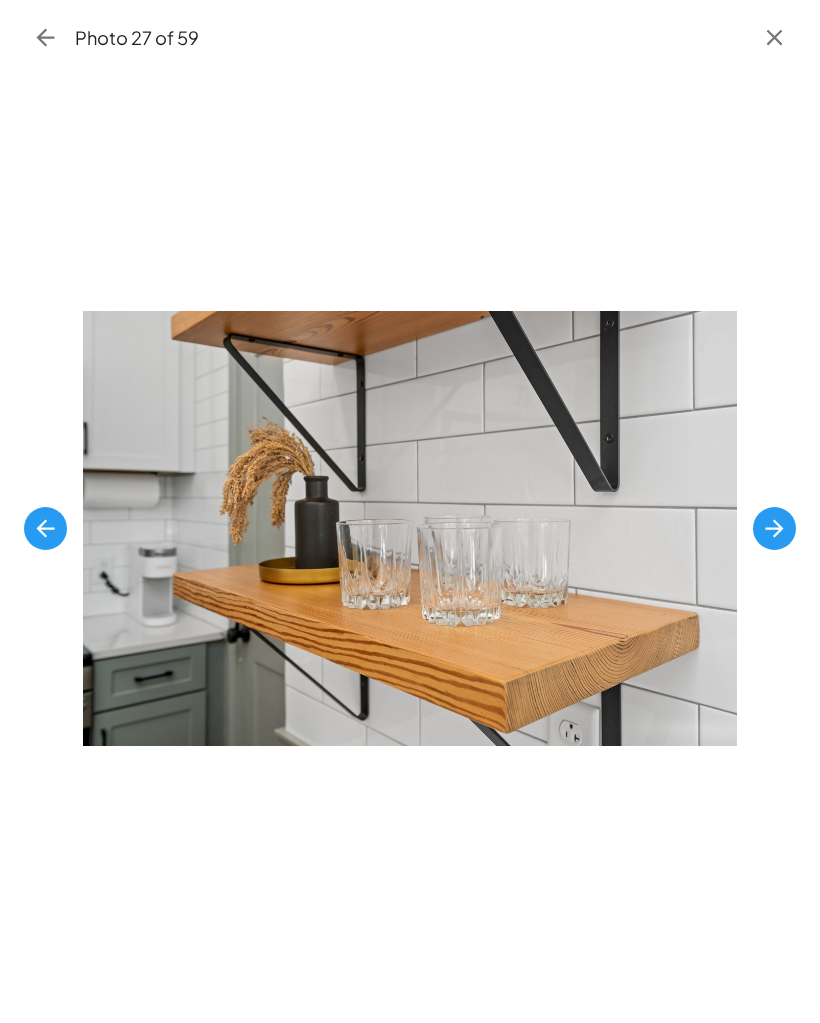 click at bounding box center (45, 528) 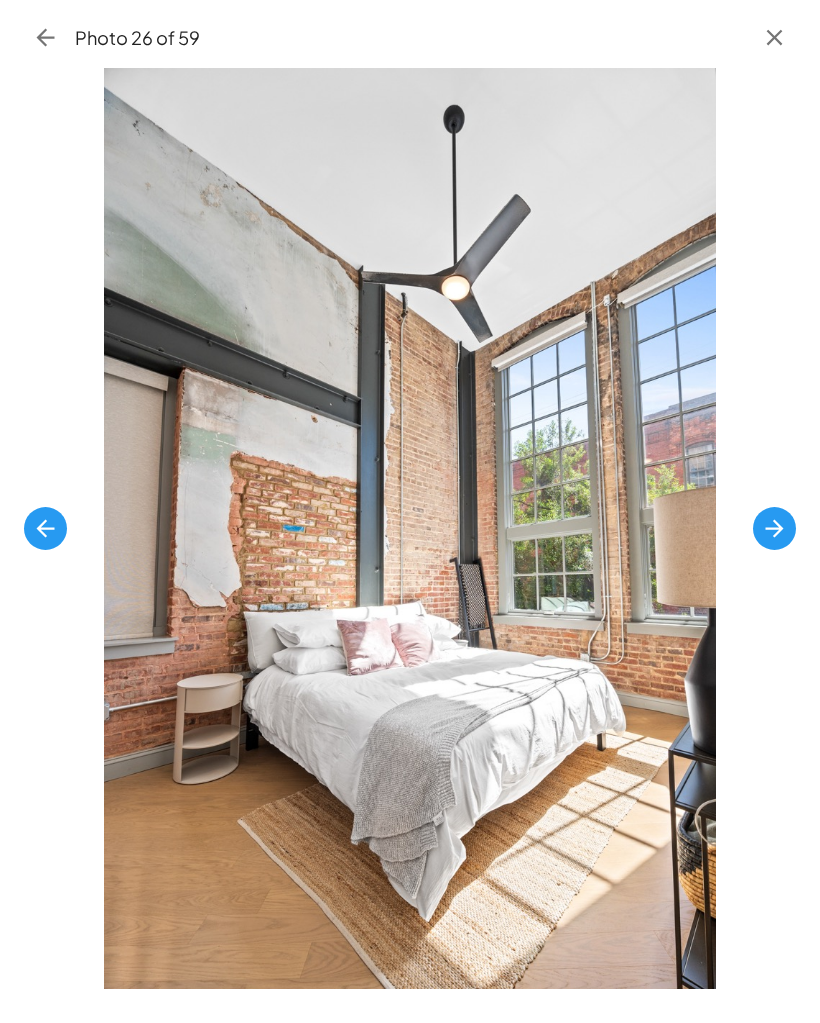 click at bounding box center [774, 528] 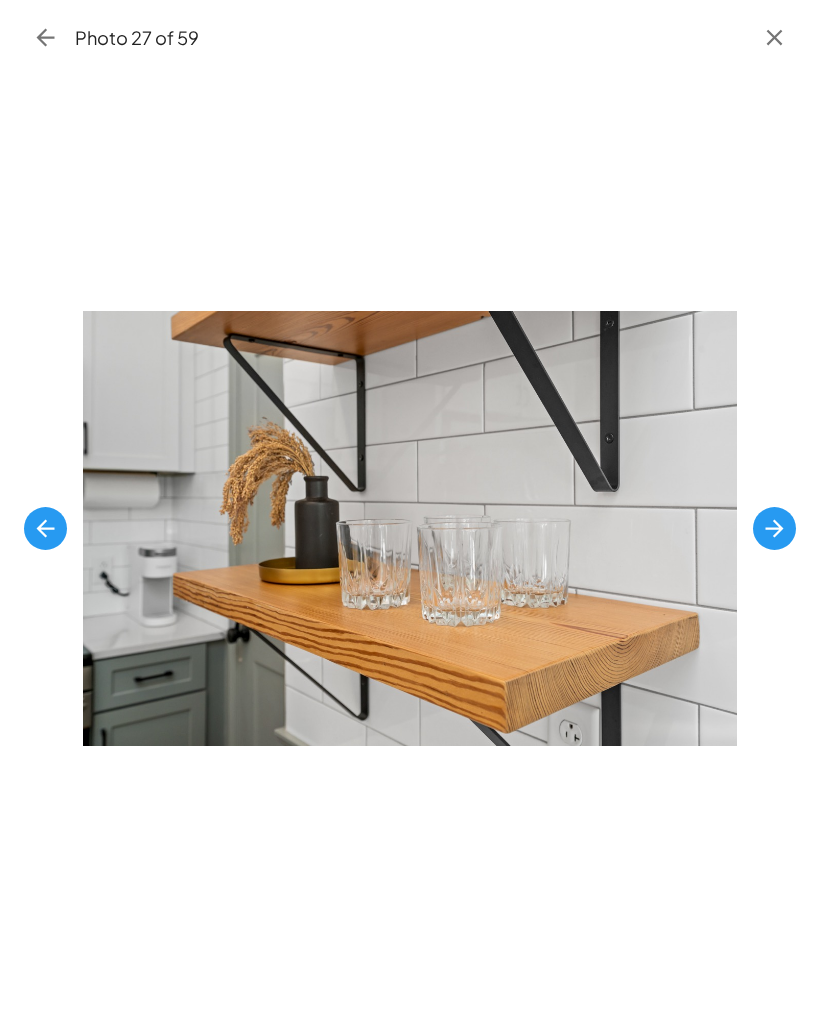 click at bounding box center (774, 528) 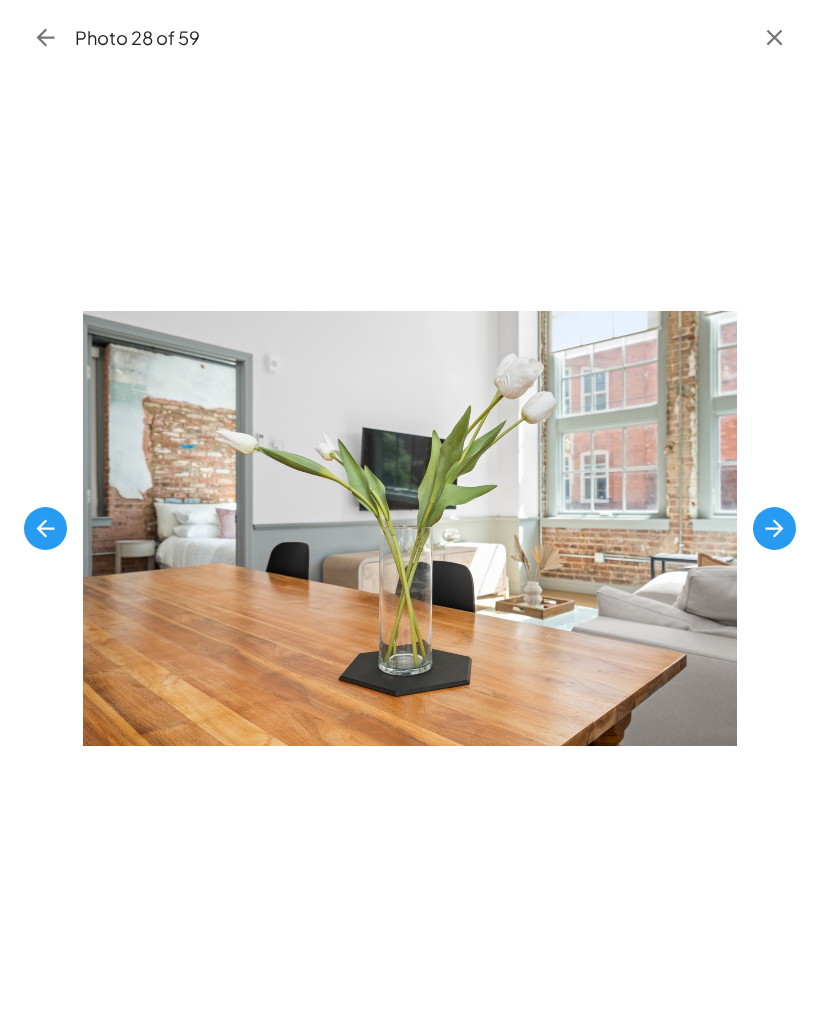 click at bounding box center [774, 528] 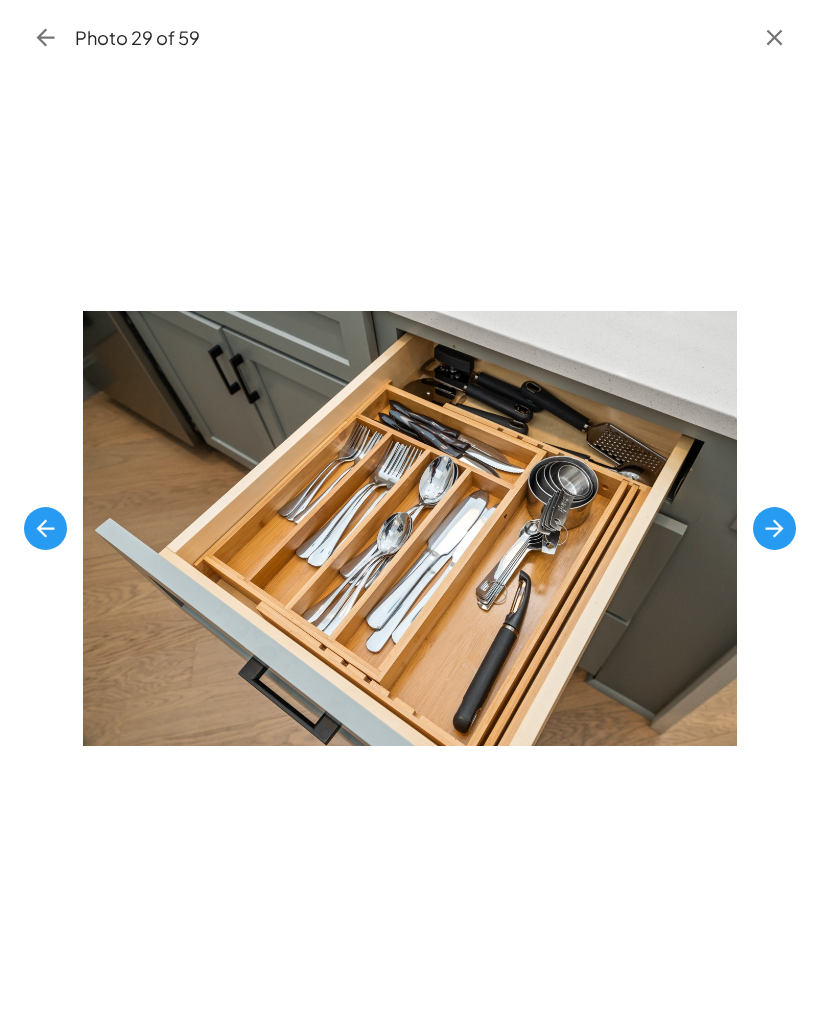 click at bounding box center (45, 528) 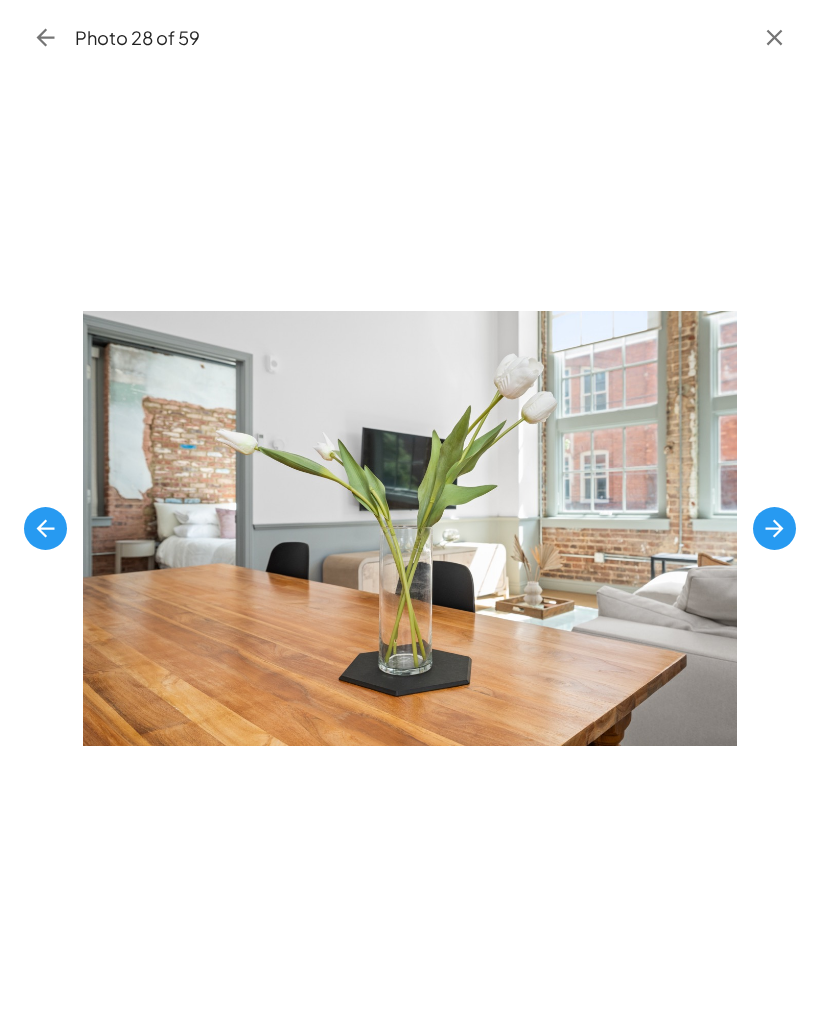 click at bounding box center [774, 528] 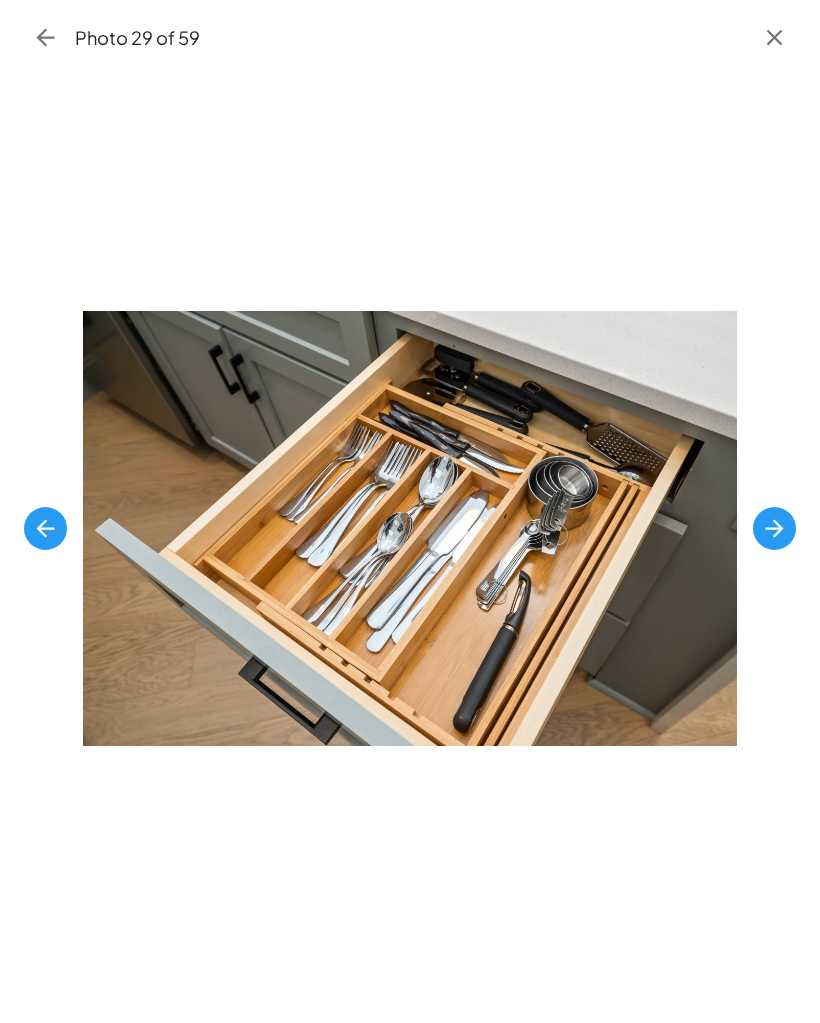 click at bounding box center (774, 528) 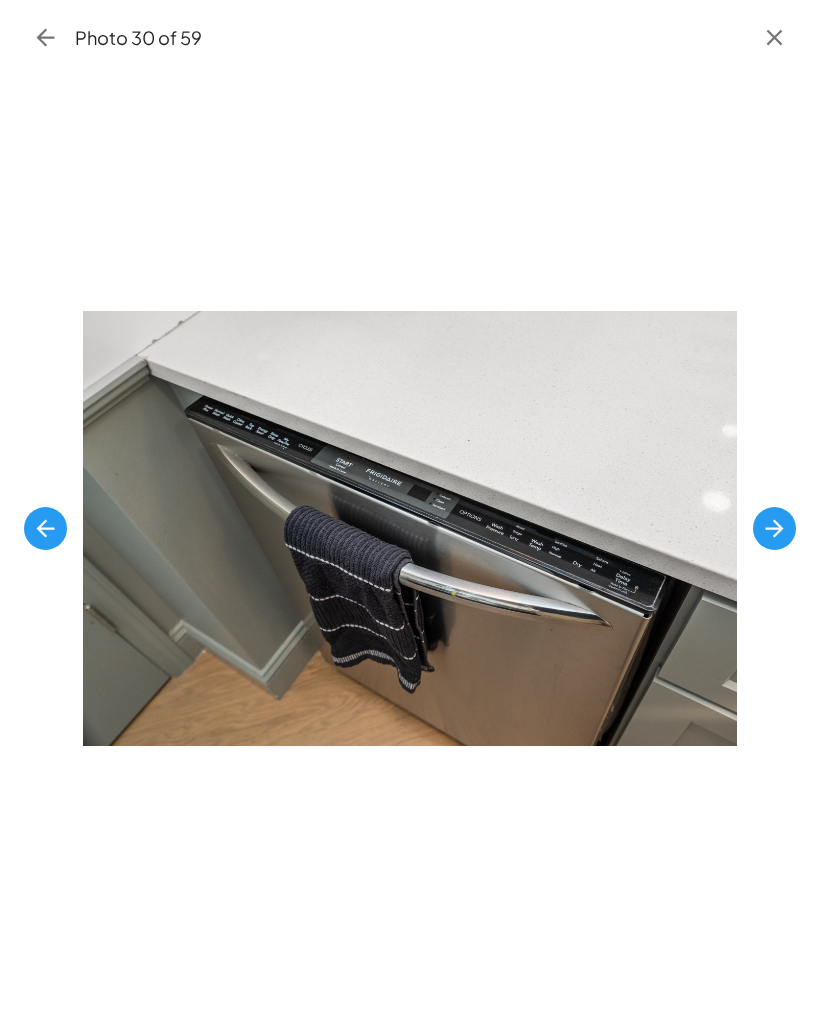 click at bounding box center (774, 528) 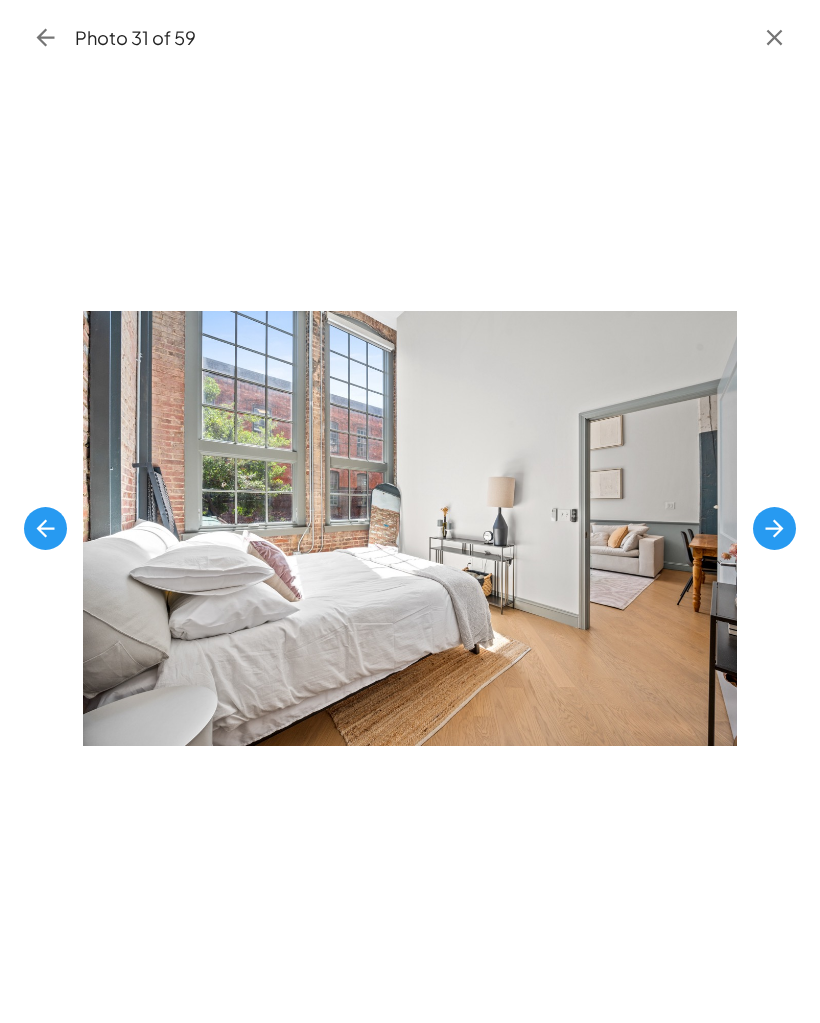 click at bounding box center (774, 528) 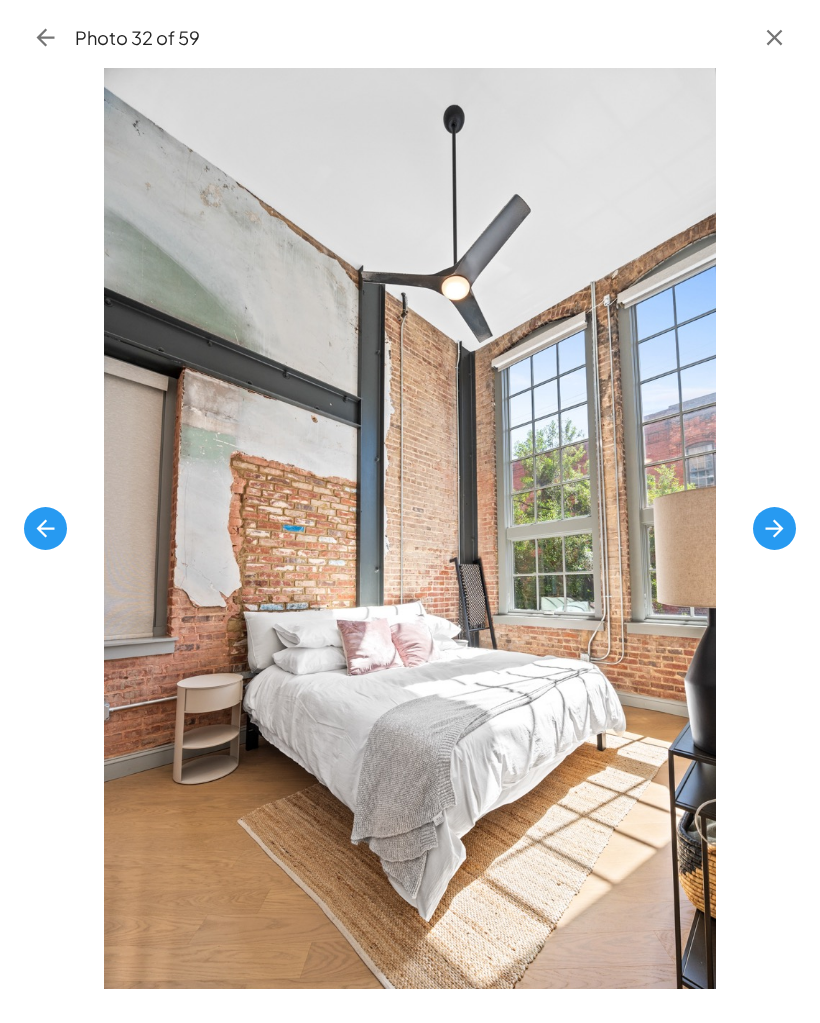 click at bounding box center (45, 528) 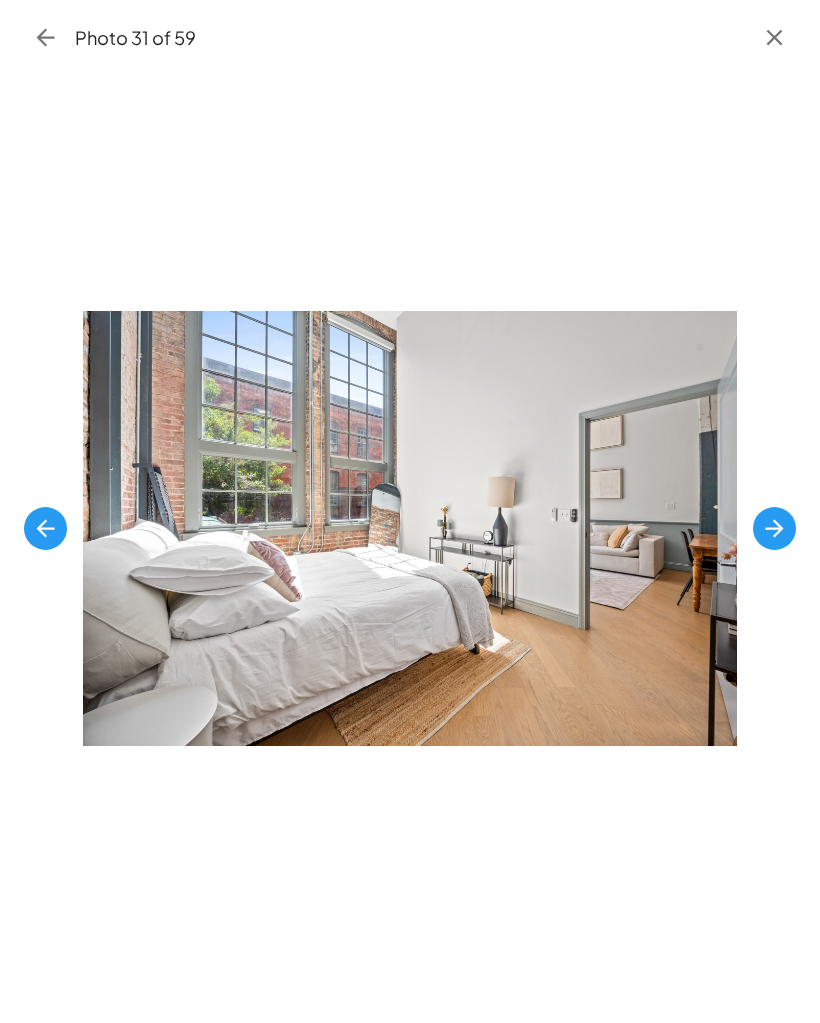 click at bounding box center [774, 528] 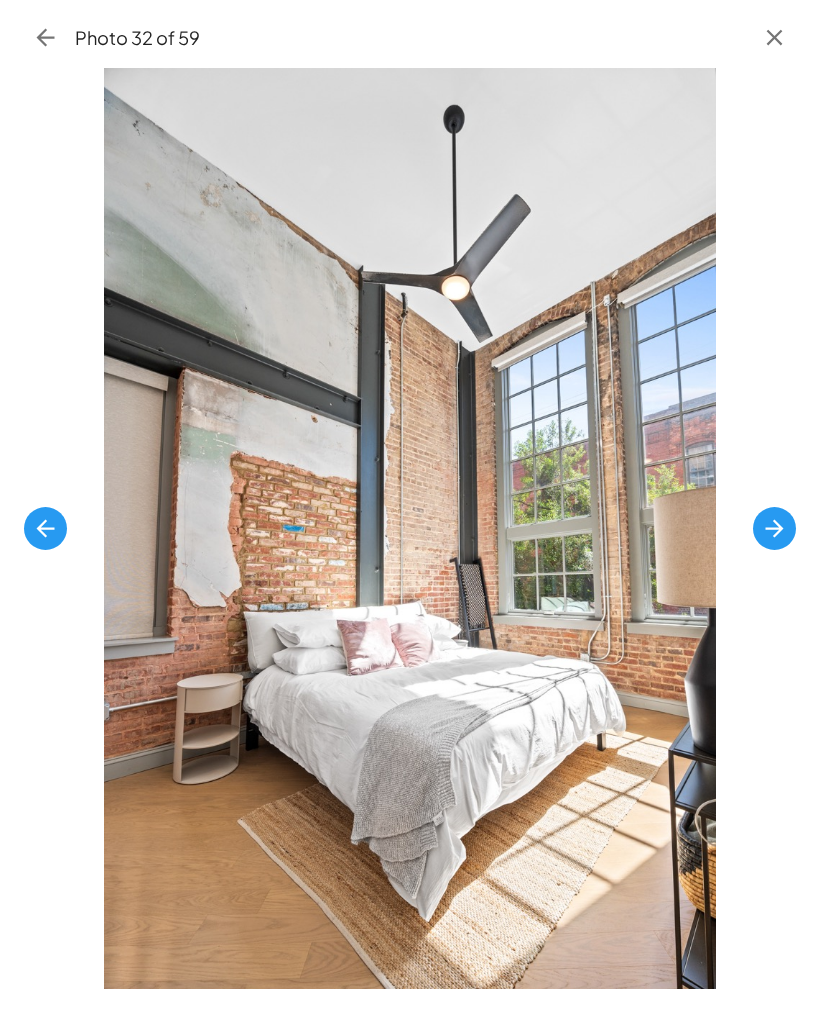 click at bounding box center (45, 528) 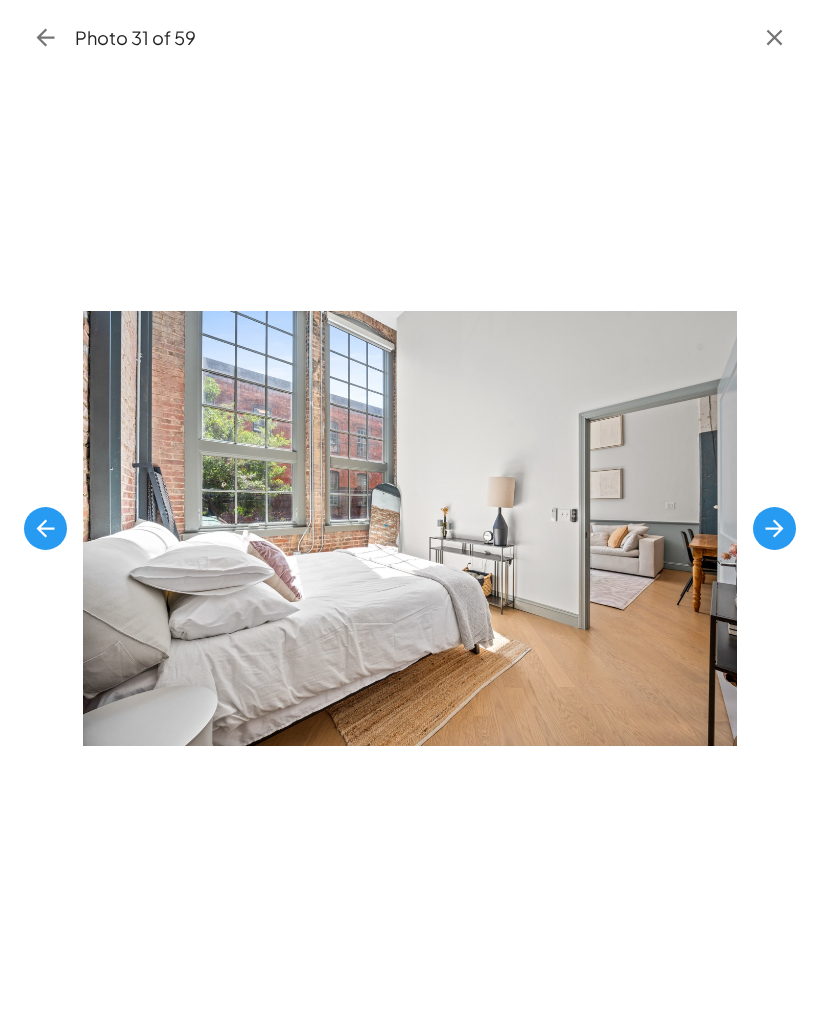 click at bounding box center (774, 528) 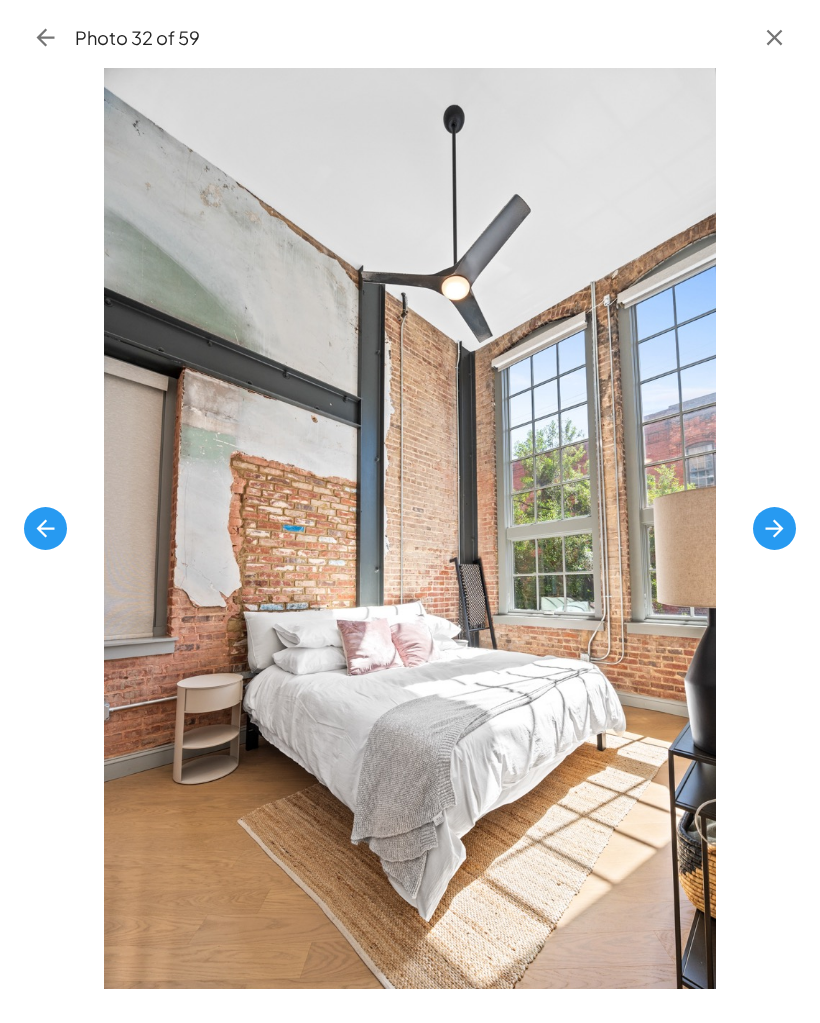 click at bounding box center [774, 528] 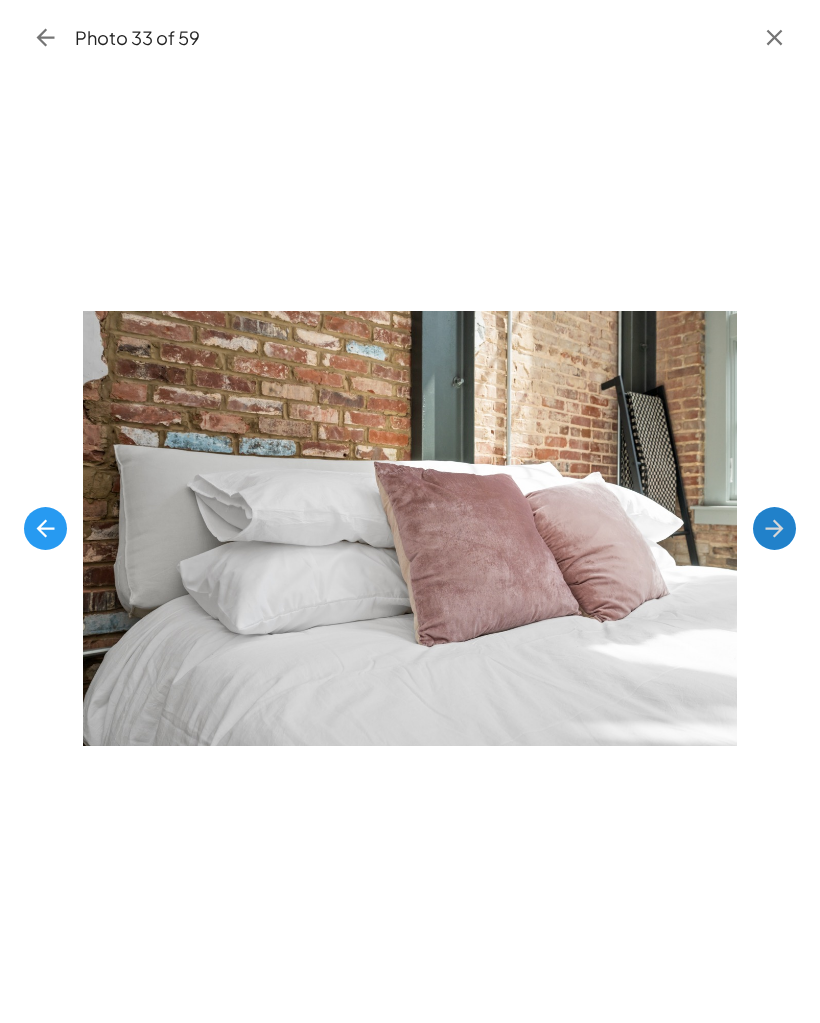 click at bounding box center (774, 528) 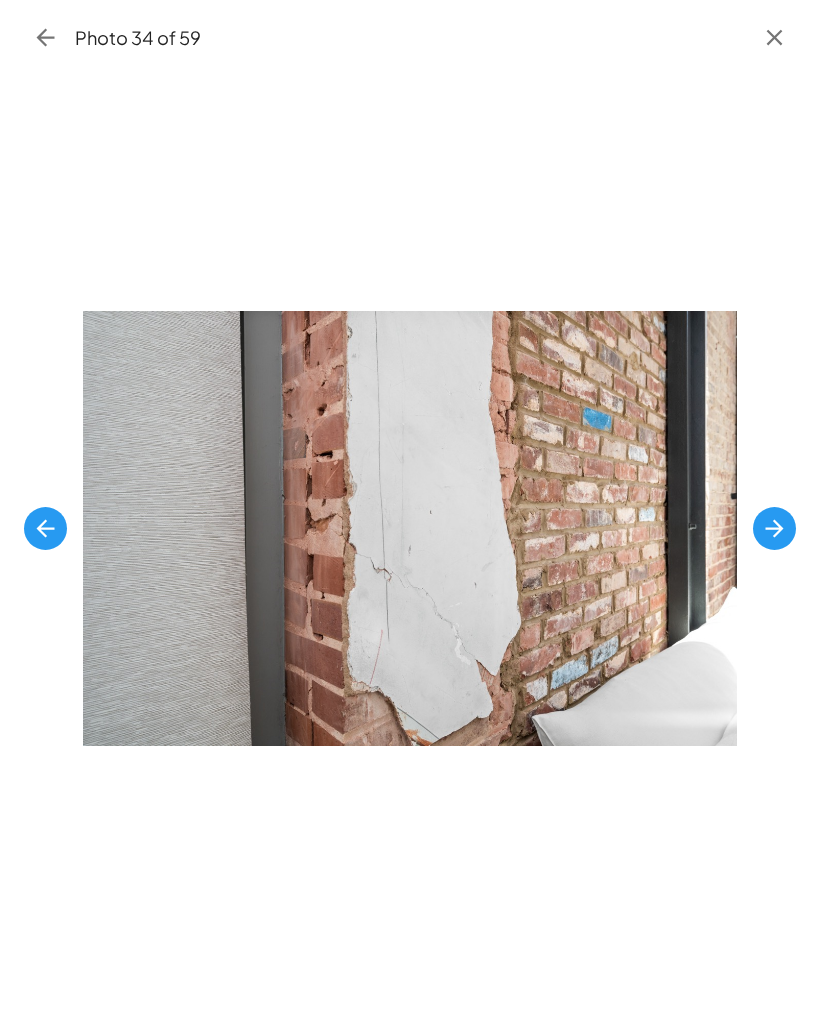 click at bounding box center (774, 528) 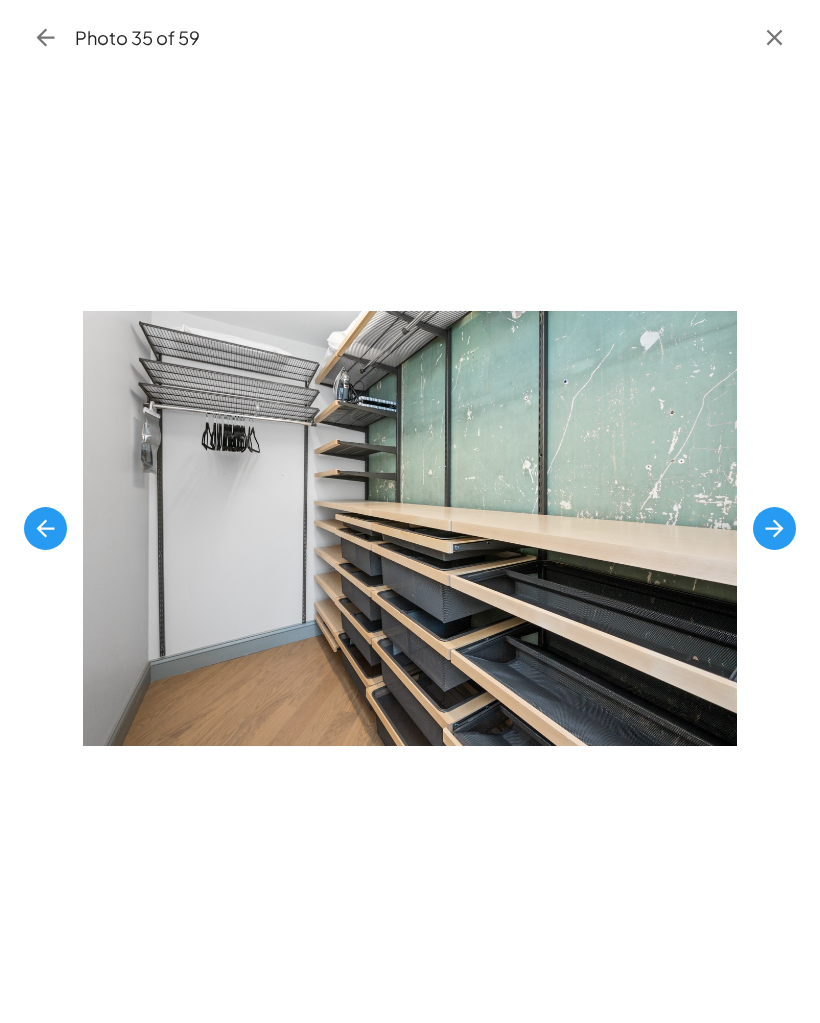 click at bounding box center (774, 528) 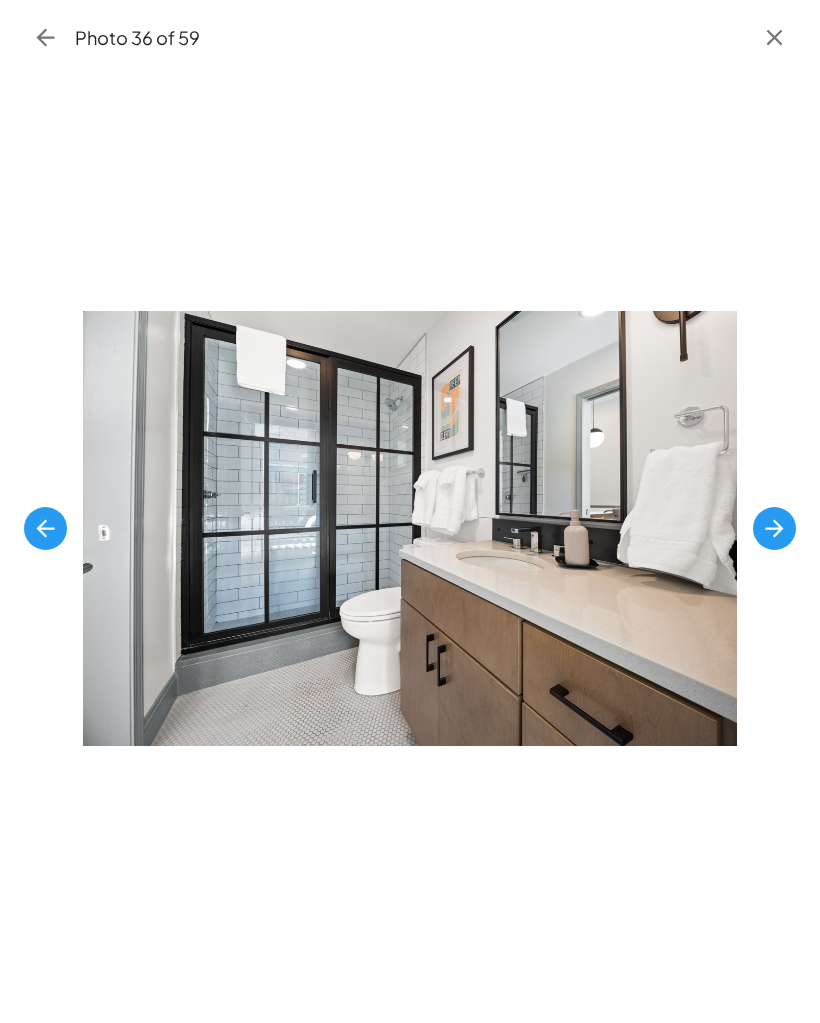 click at bounding box center [774, 528] 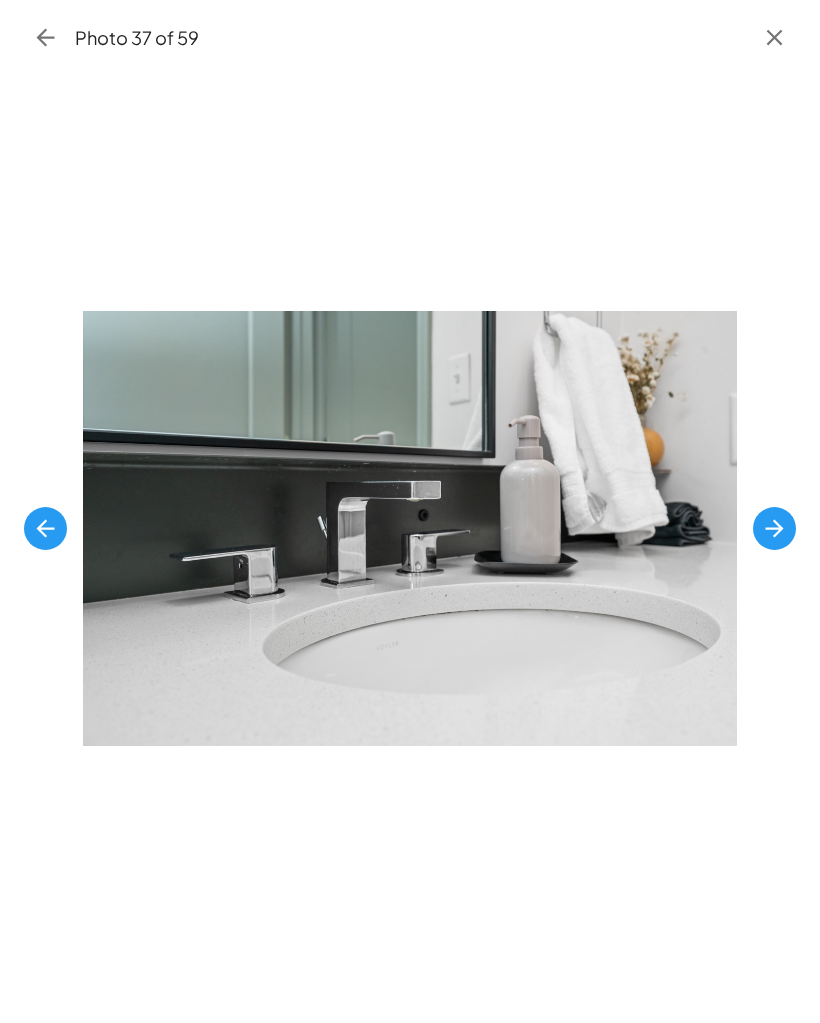 click at bounding box center [774, 528] 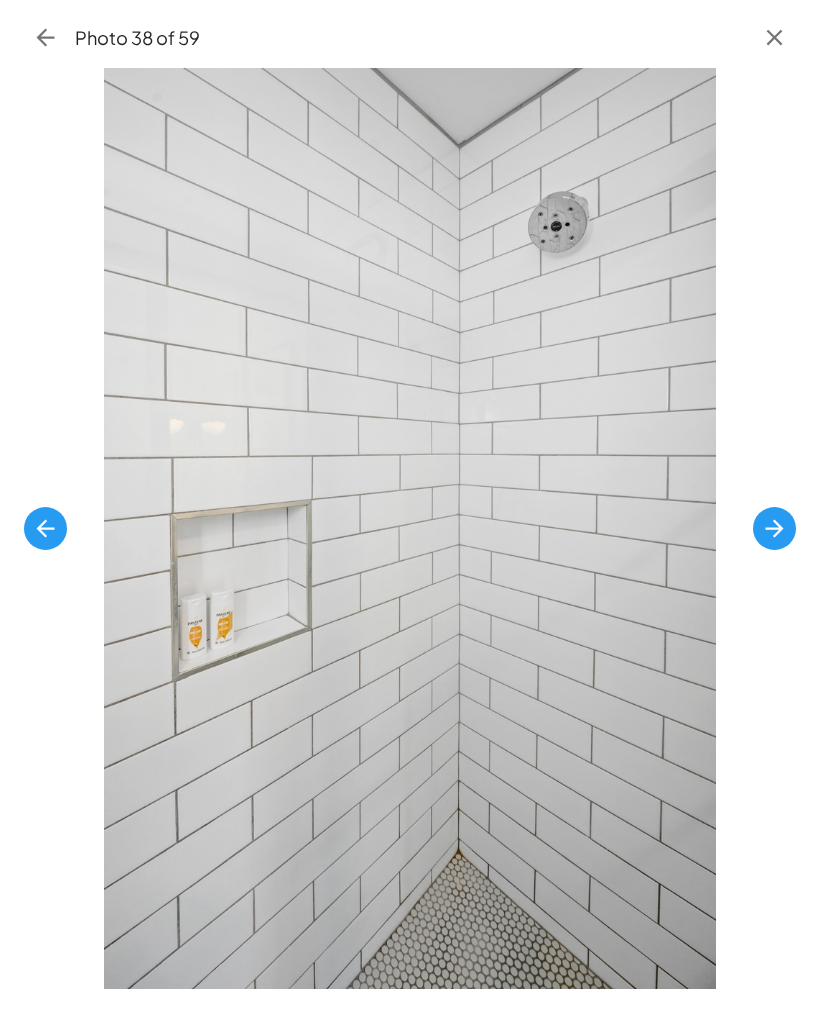 click at bounding box center (774, 528) 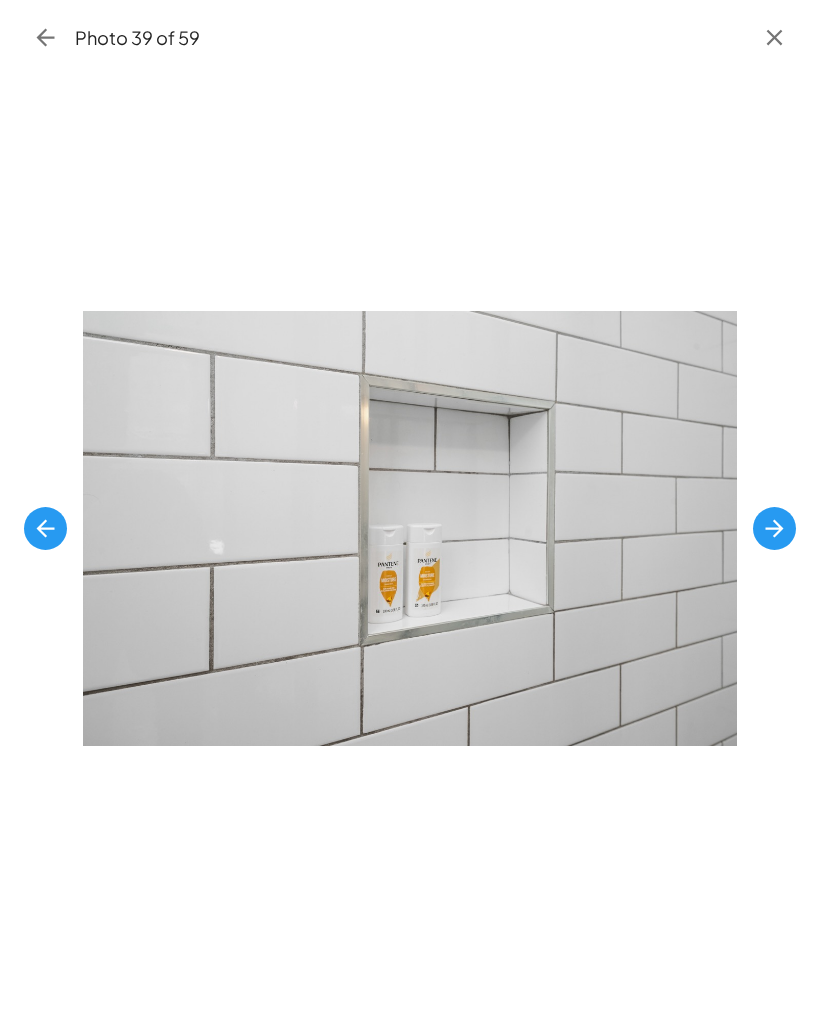 click at bounding box center (774, 528) 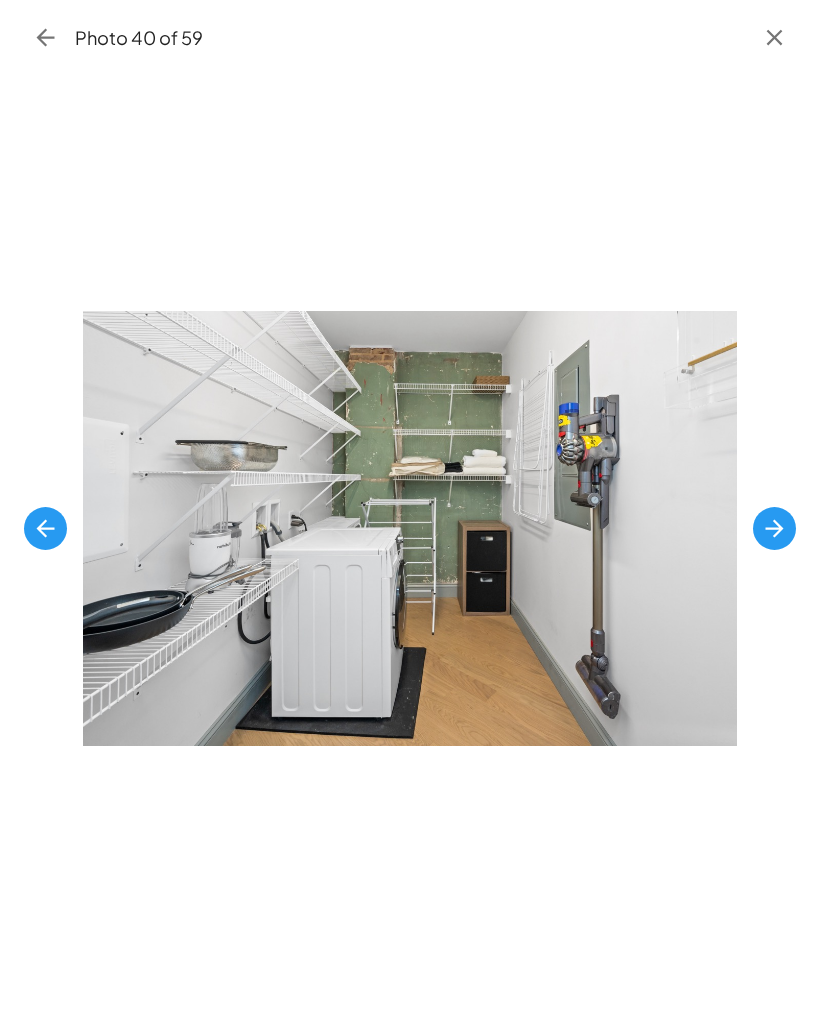 click at bounding box center [774, 528] 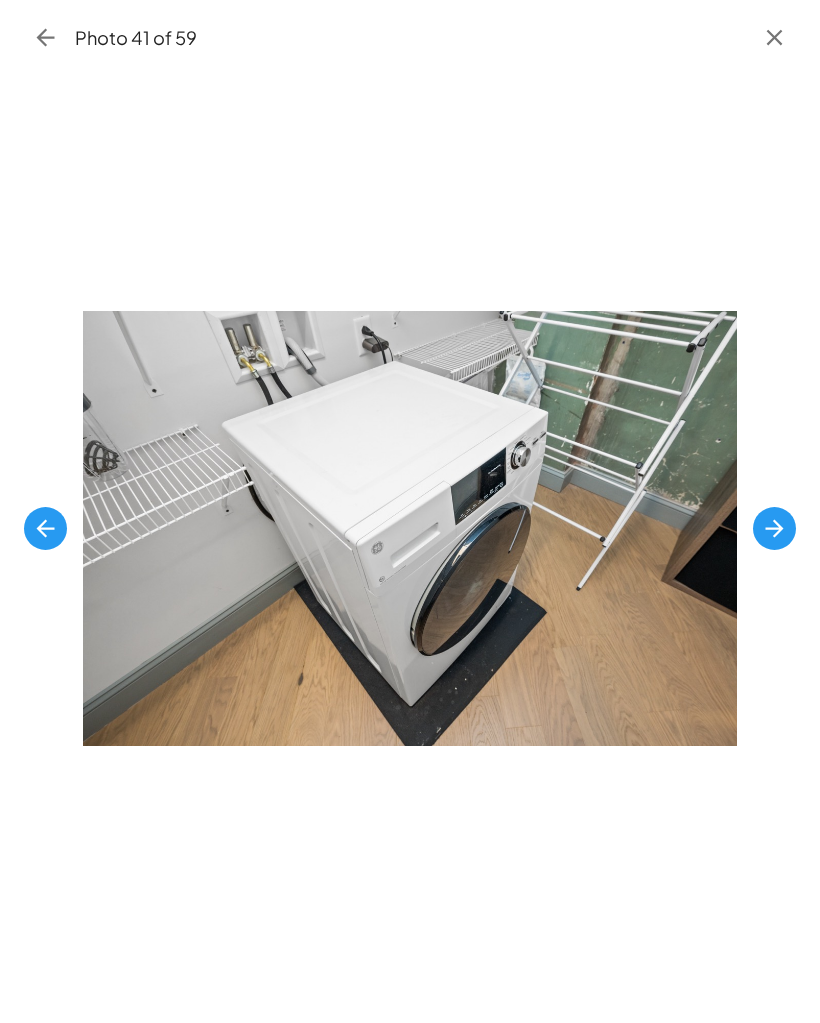 click at bounding box center [774, 528] 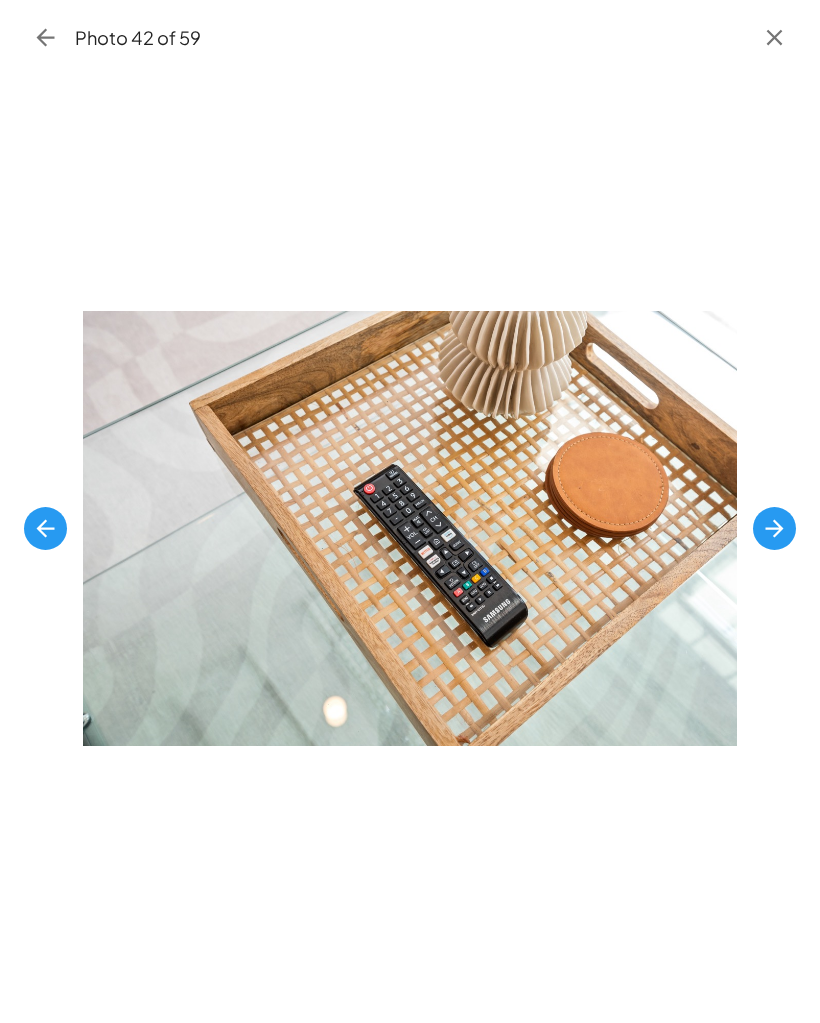 click at bounding box center [774, 528] 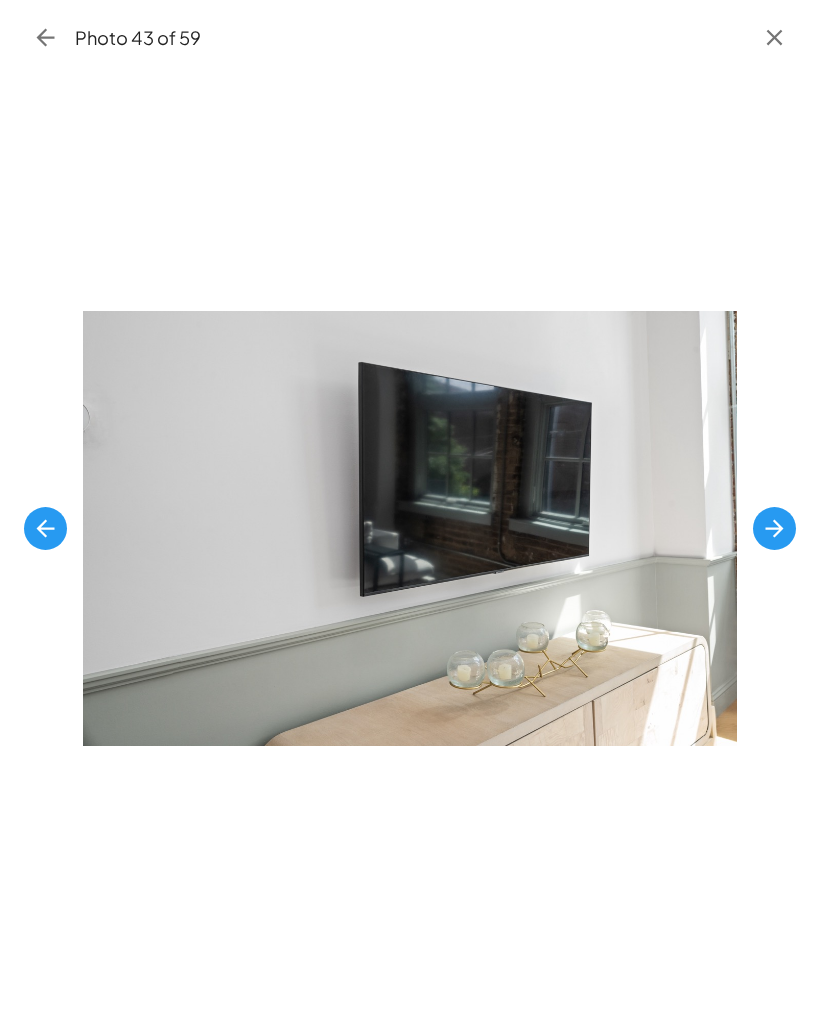 click at bounding box center (774, 528) 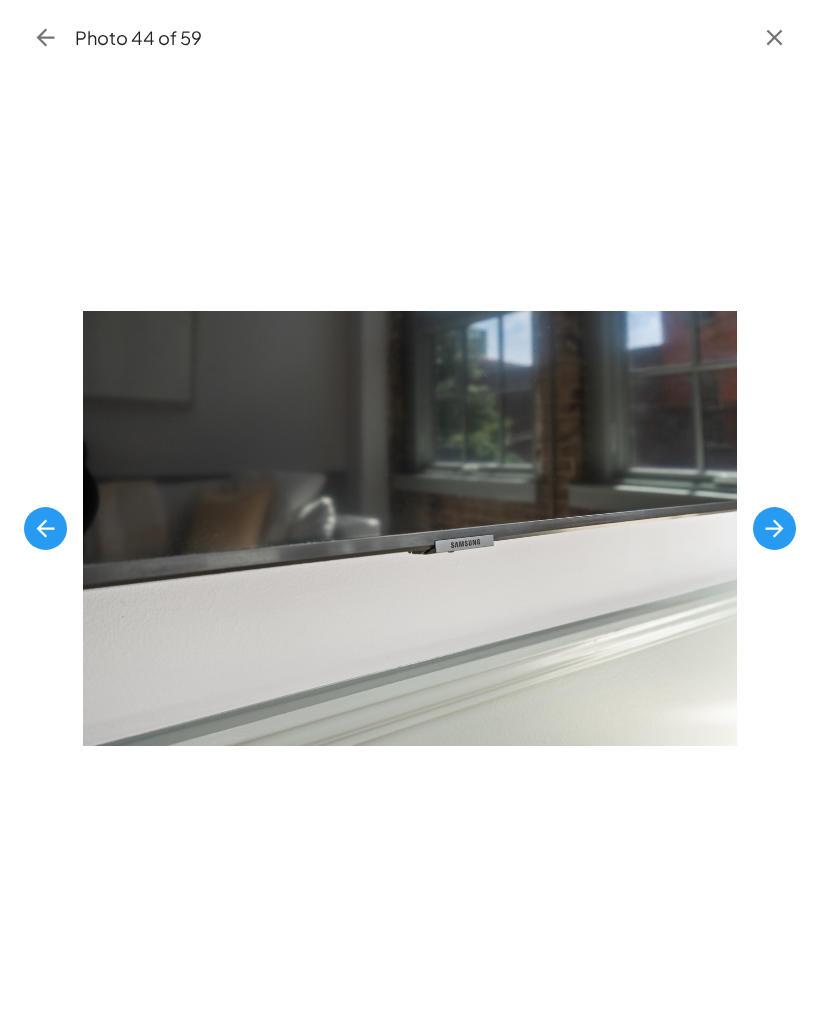 click at bounding box center [774, 528] 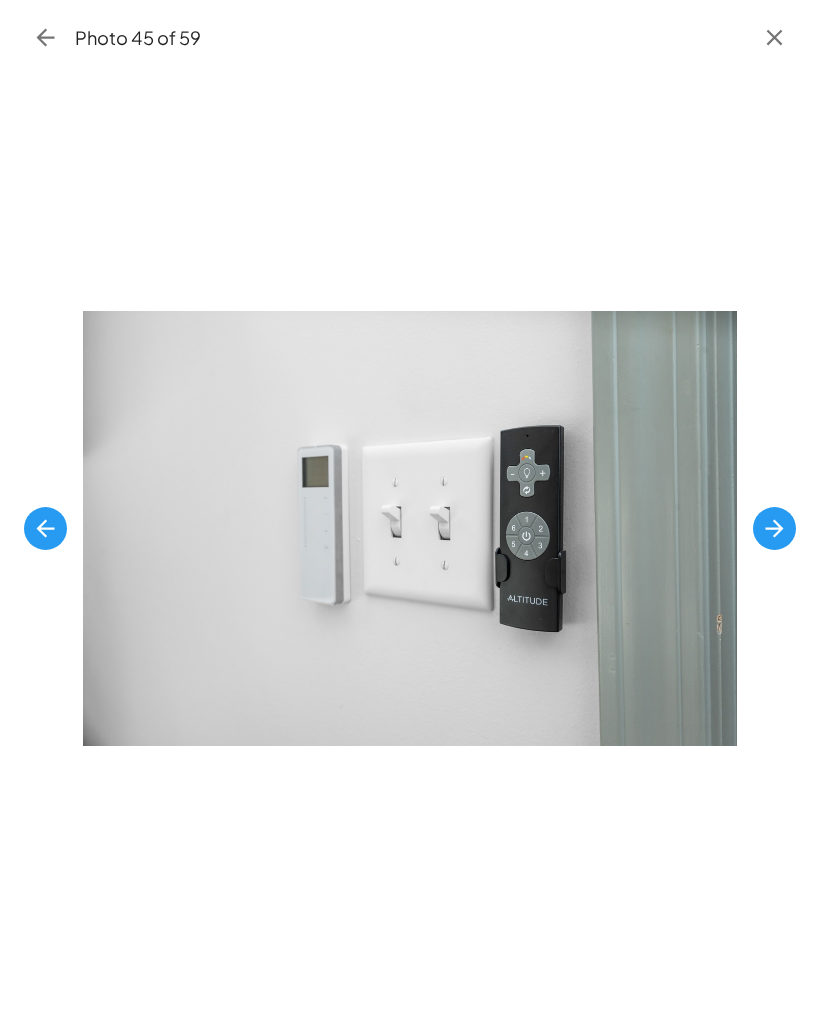 click at bounding box center [774, 528] 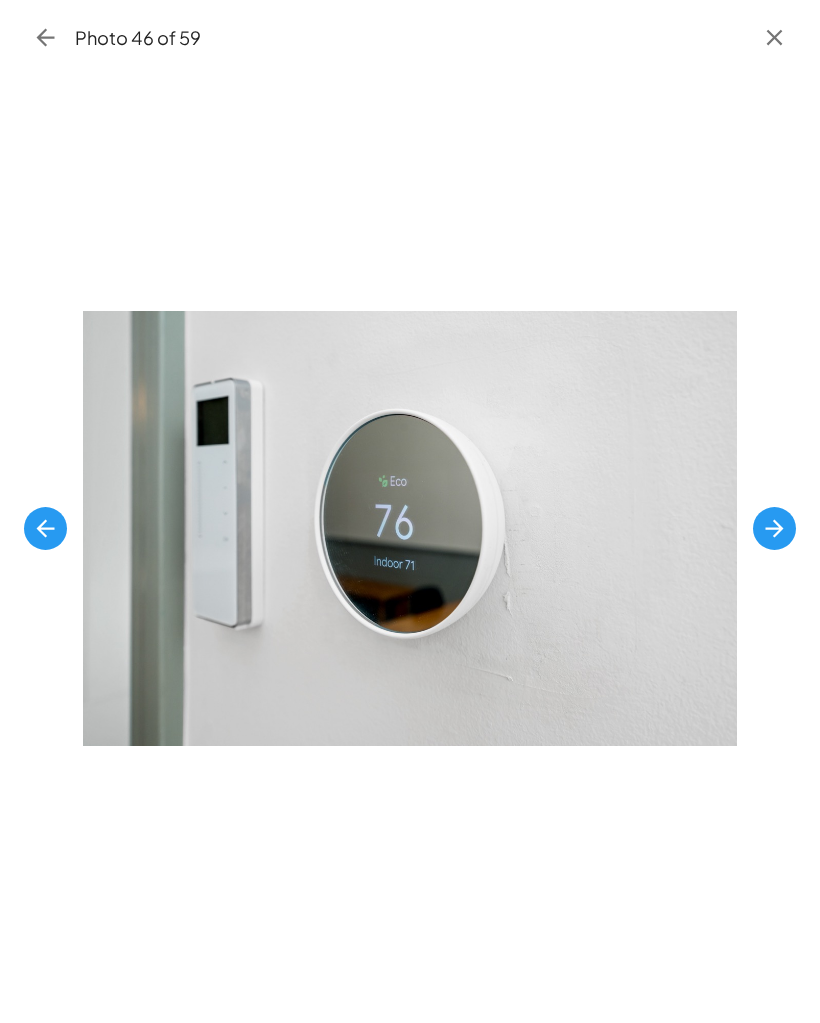 click at bounding box center [774, 528] 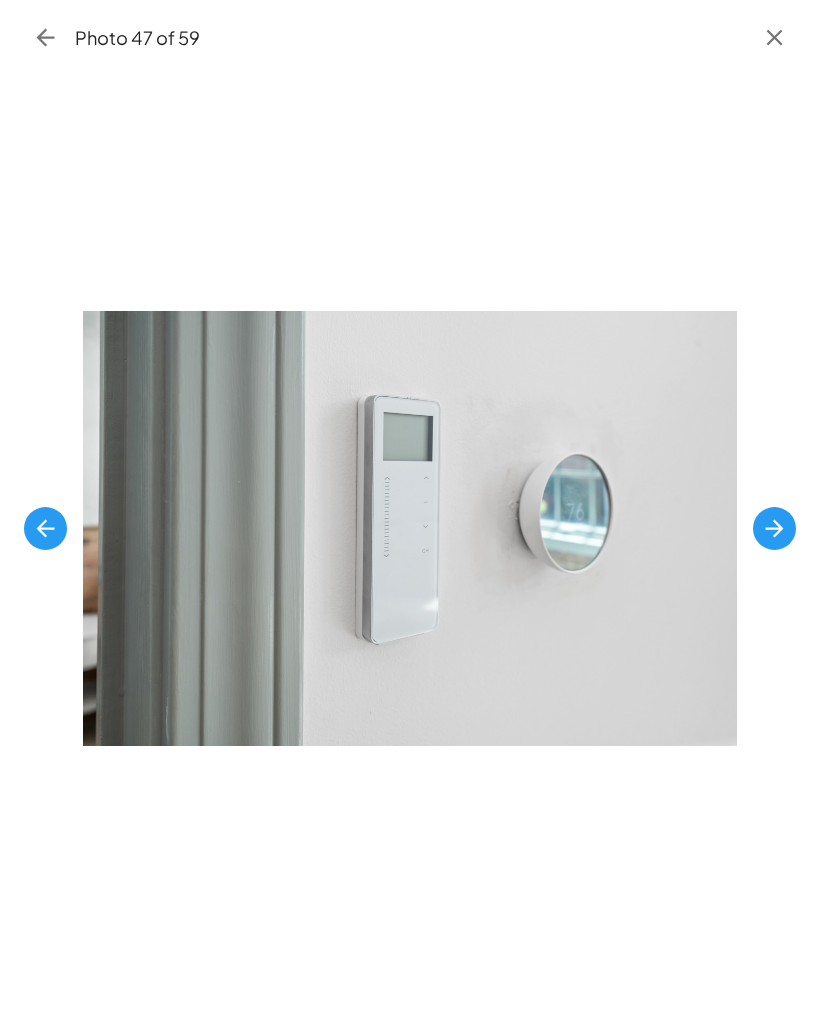 click at bounding box center (774, 528) 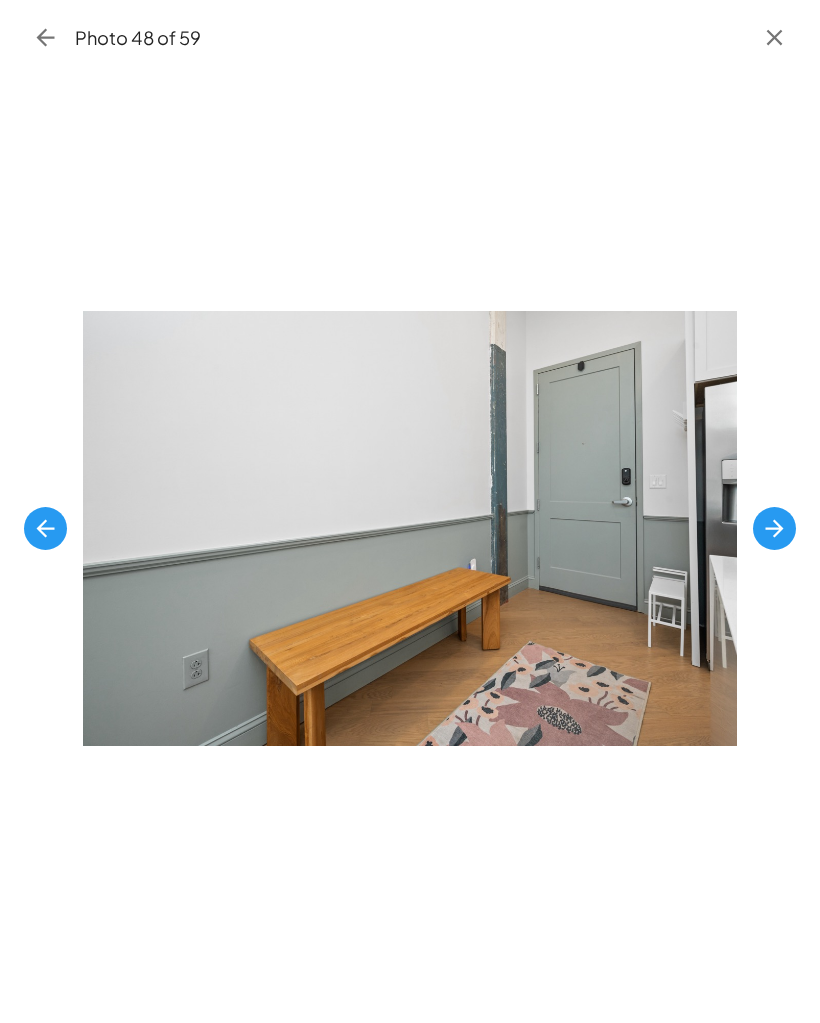 click at bounding box center (45, 528) 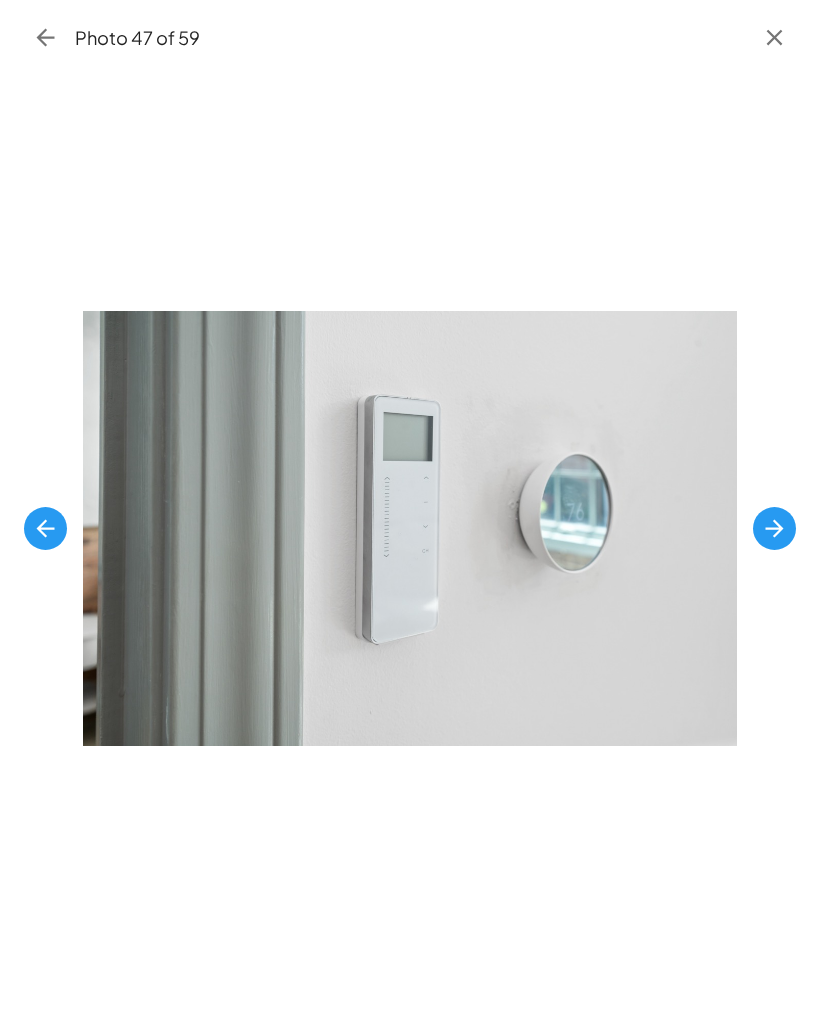 click at bounding box center (774, 528) 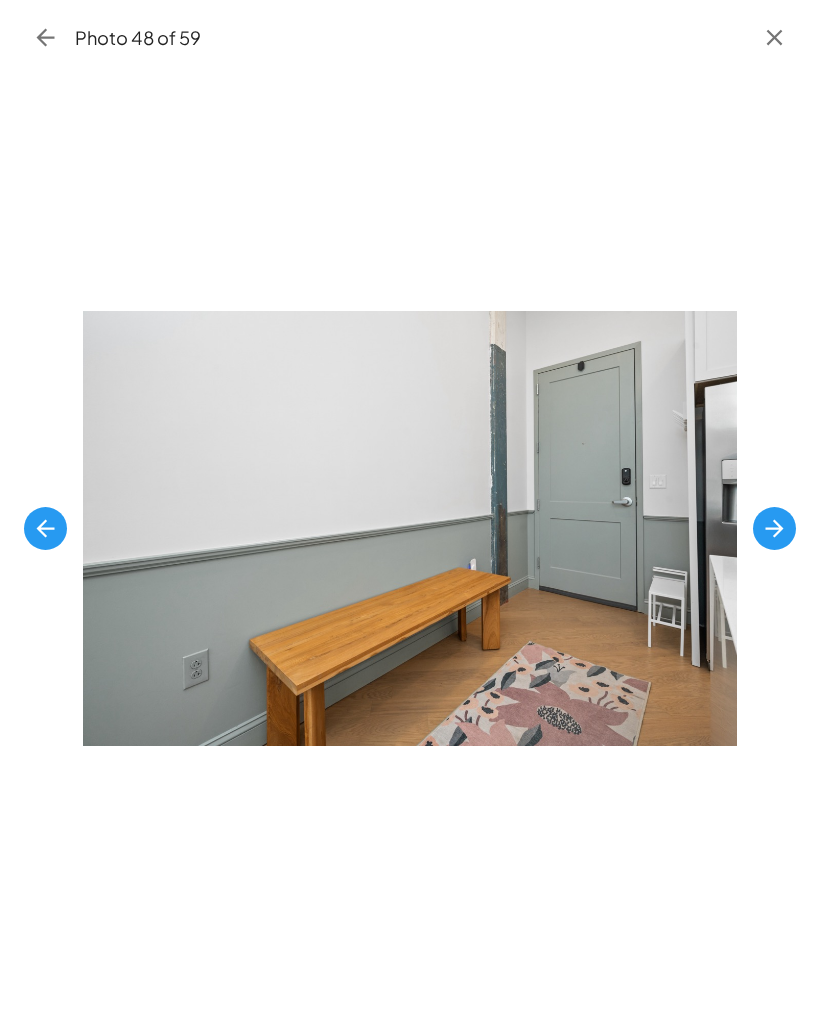 click at bounding box center [774, 528] 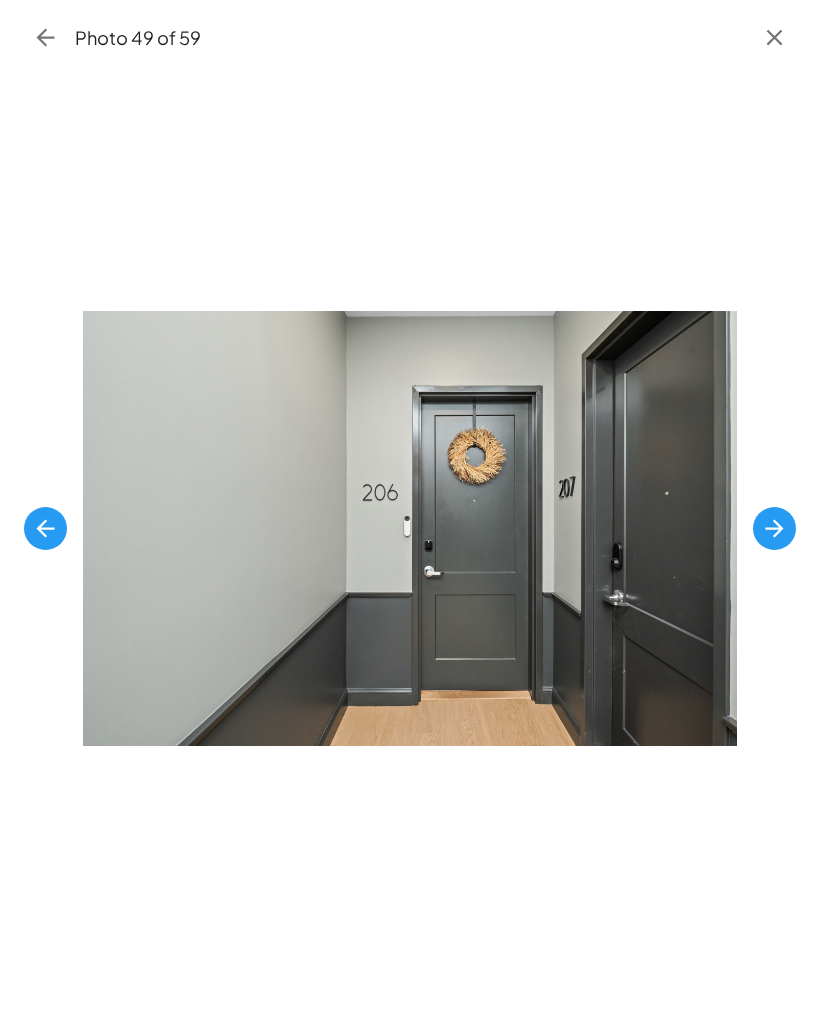 click at bounding box center [774, 528] 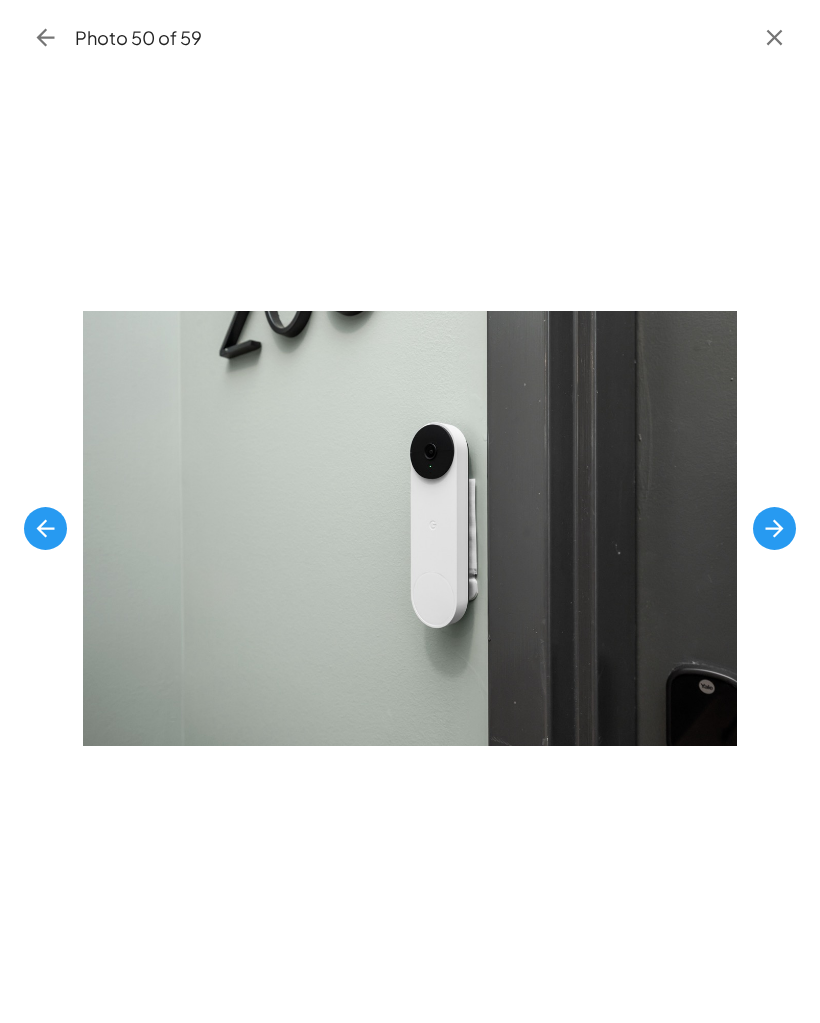 click at bounding box center [45, 528] 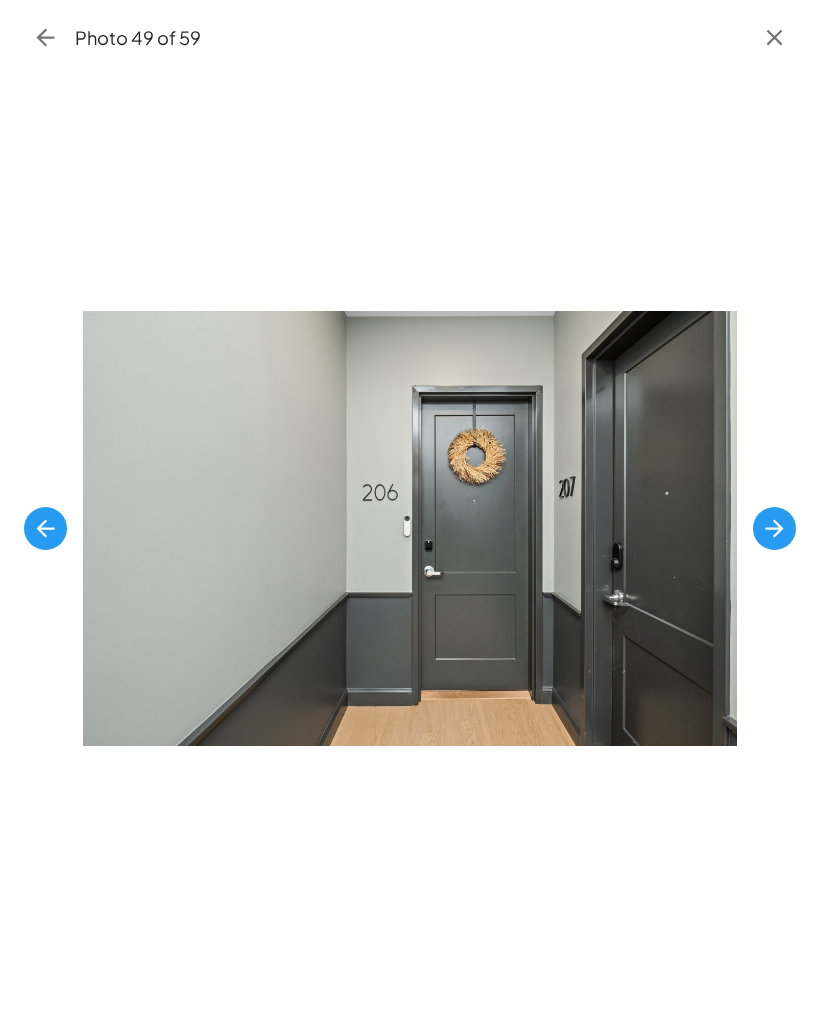 click at bounding box center (774, 528) 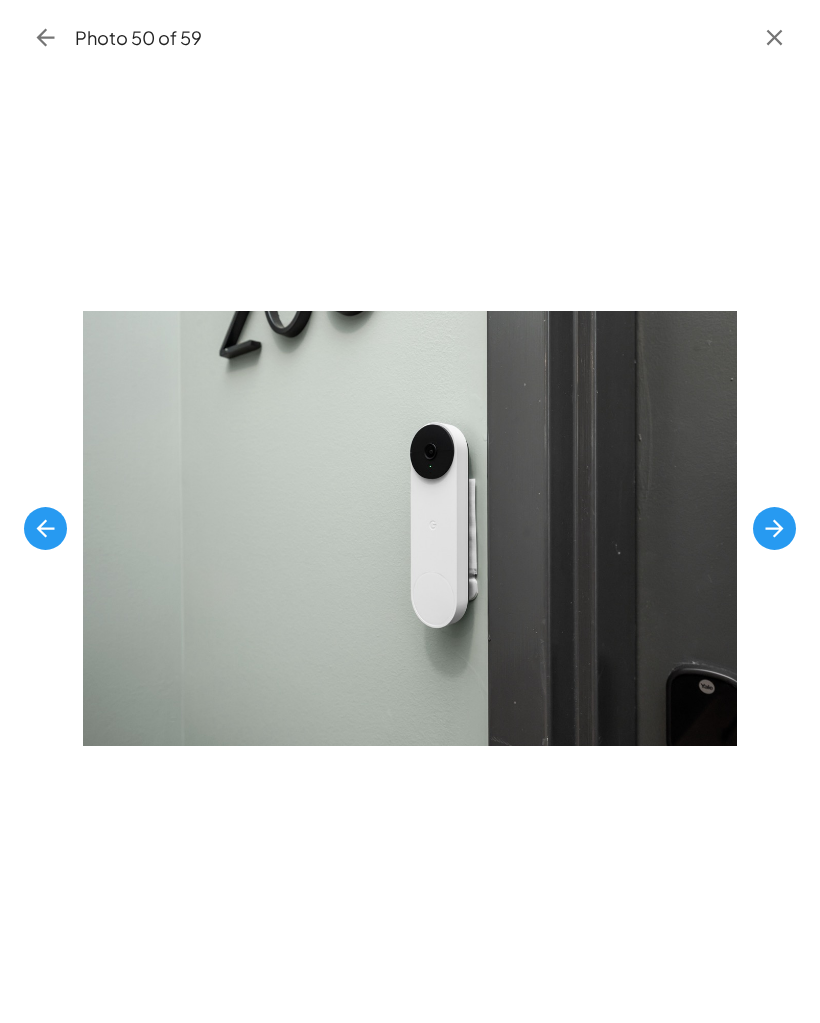 click at bounding box center (774, 528) 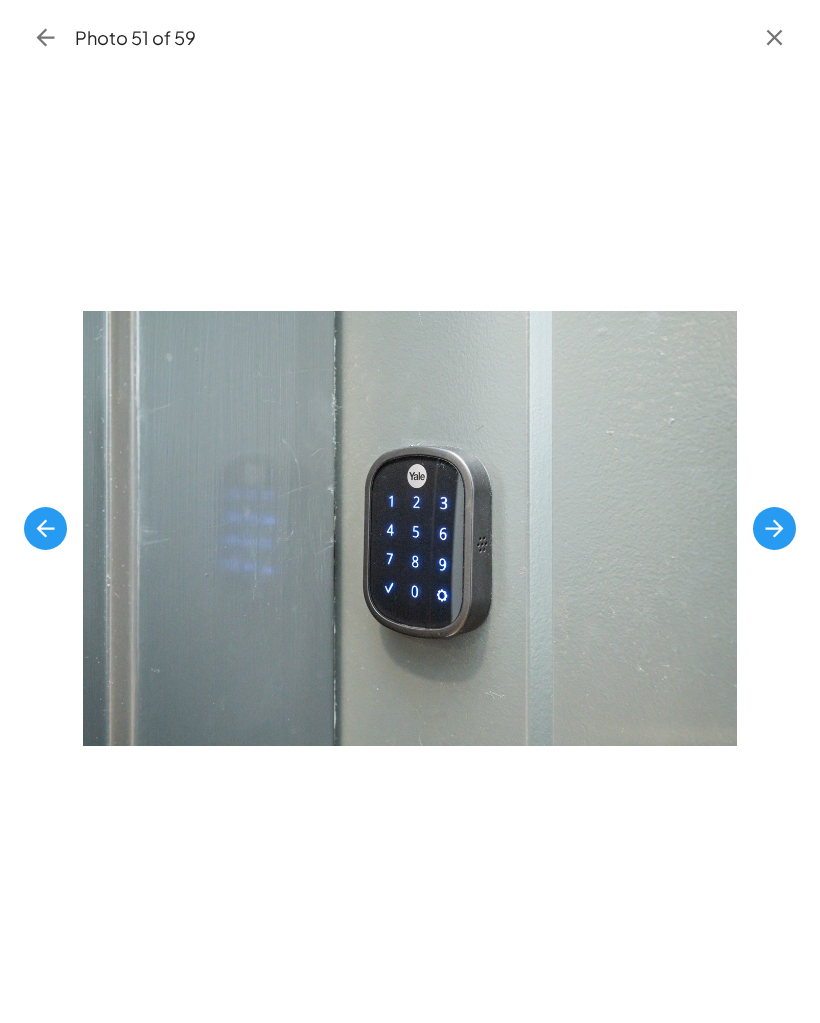 click at bounding box center [774, 528] 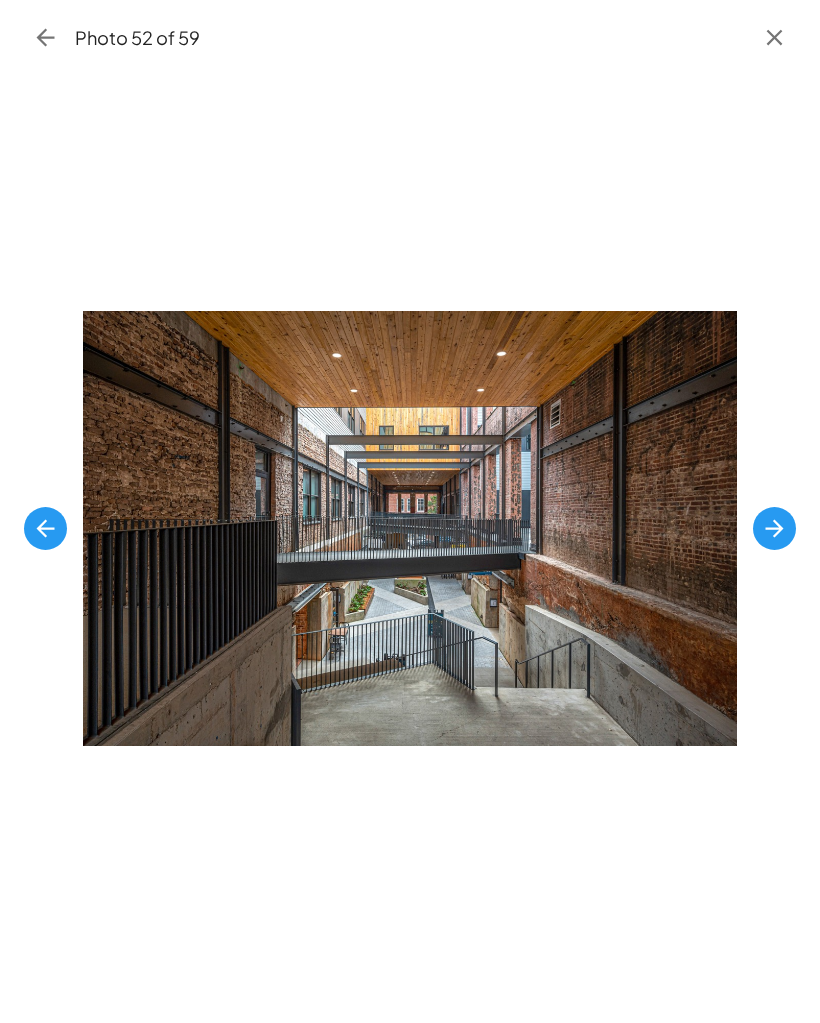 click at bounding box center [774, 528] 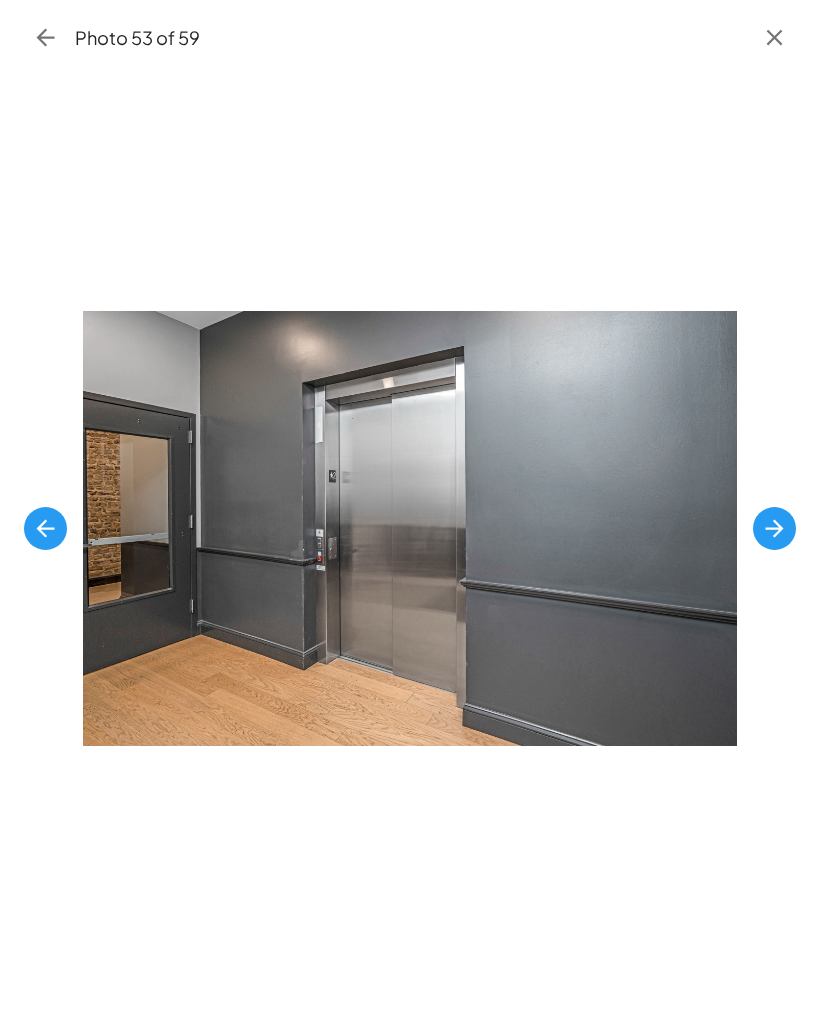 click at bounding box center (774, 528) 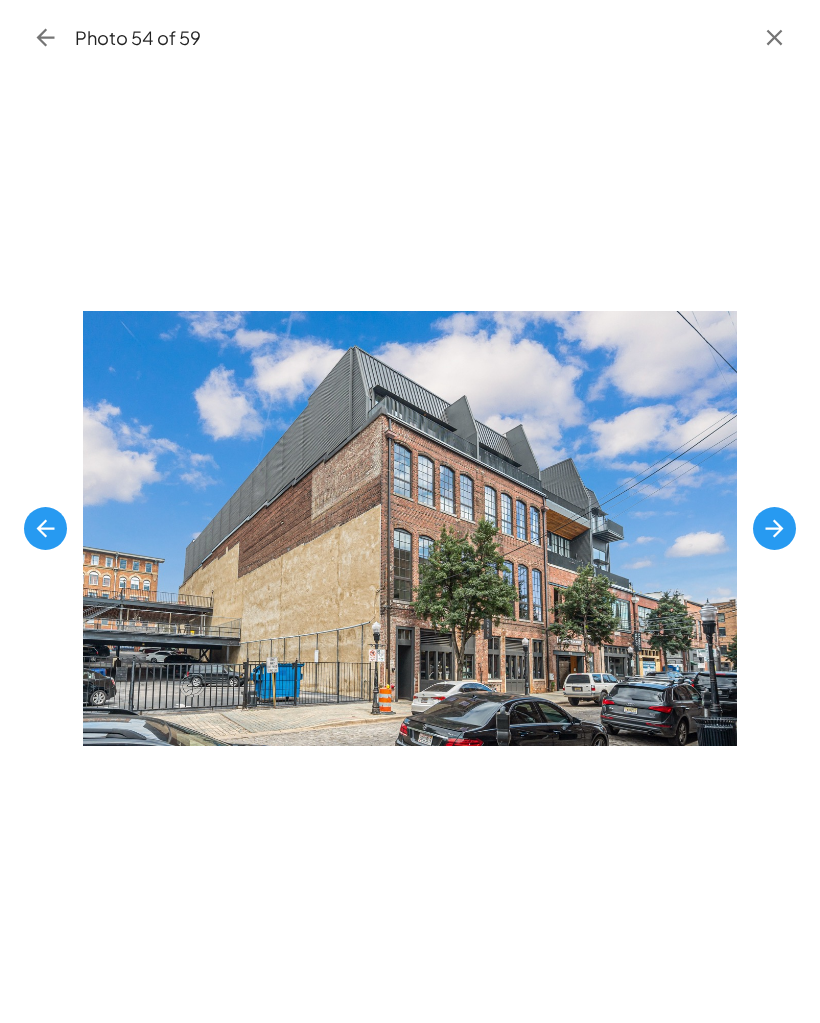 click at bounding box center [774, 528] 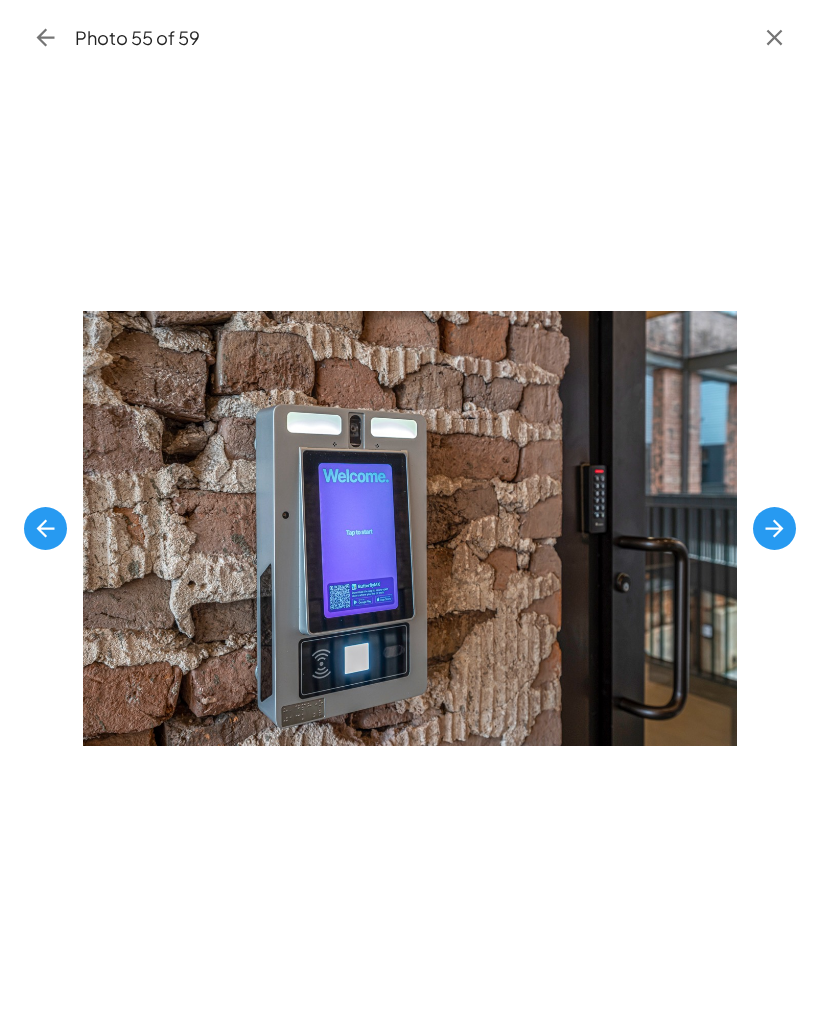 click at bounding box center (774, 528) 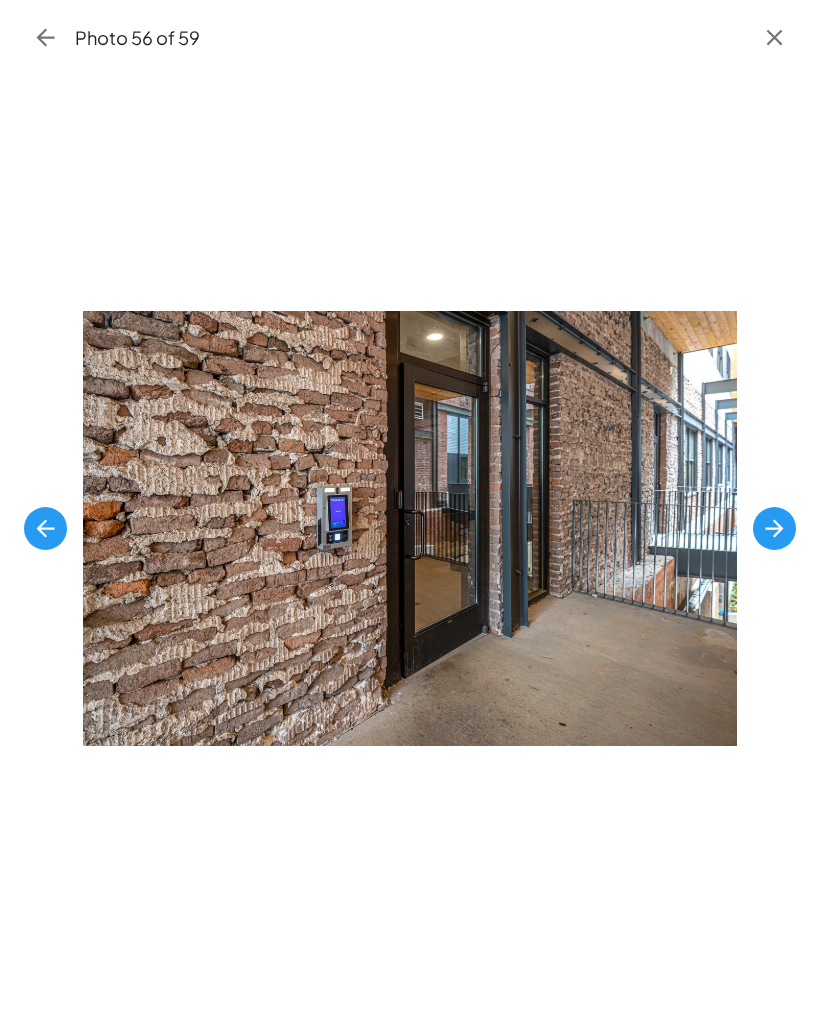click at bounding box center [774, 528] 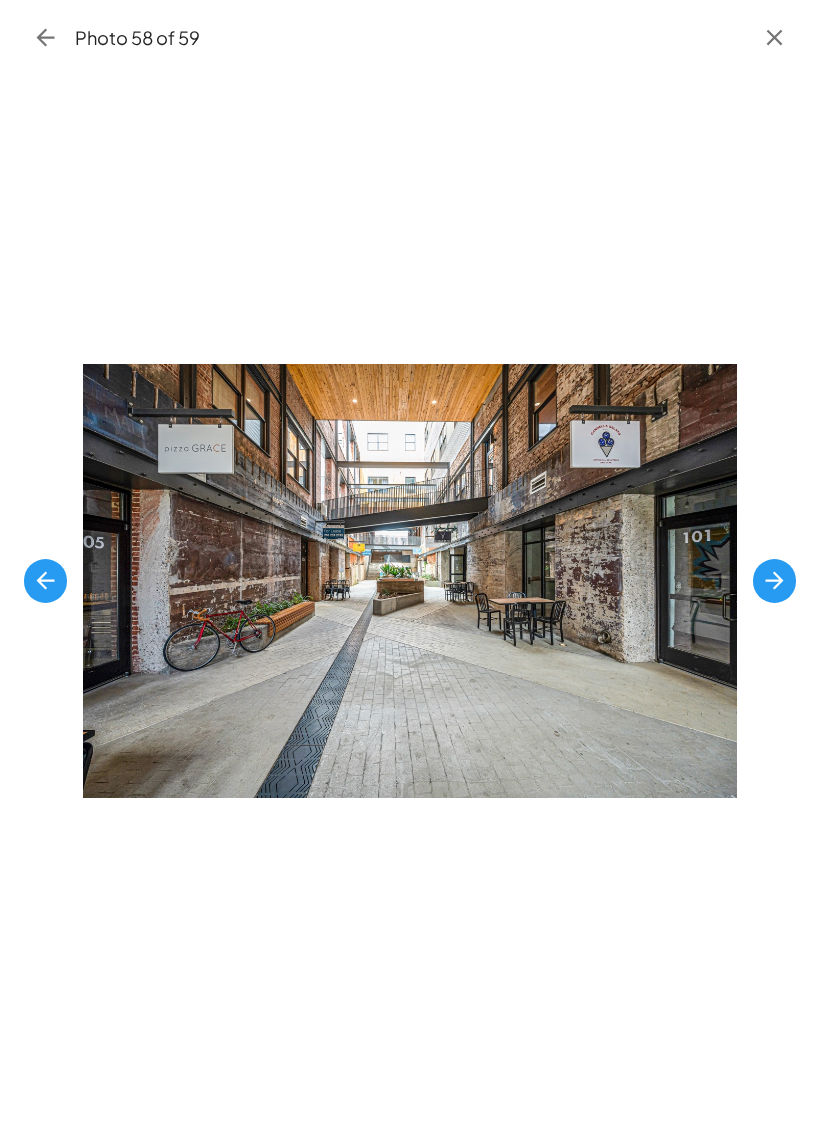 click at bounding box center [774, 581] 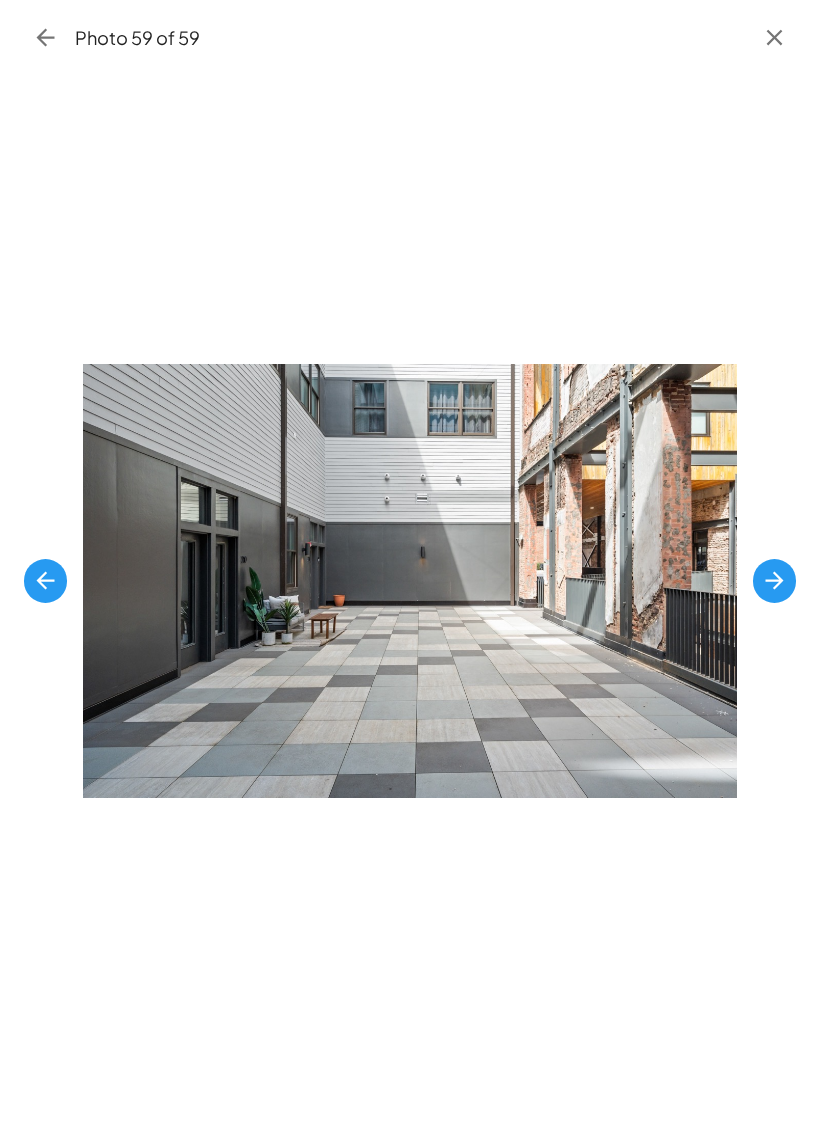 click at bounding box center [774, 580] 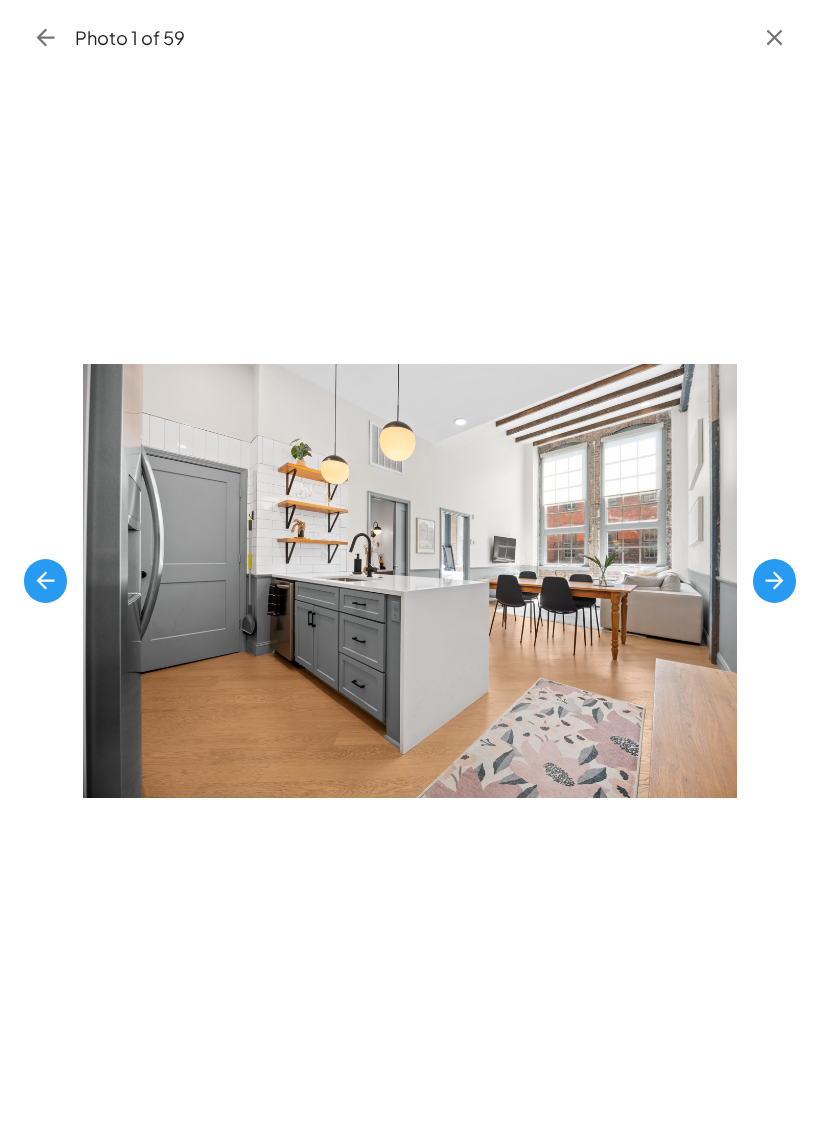 click at bounding box center (774, 580) 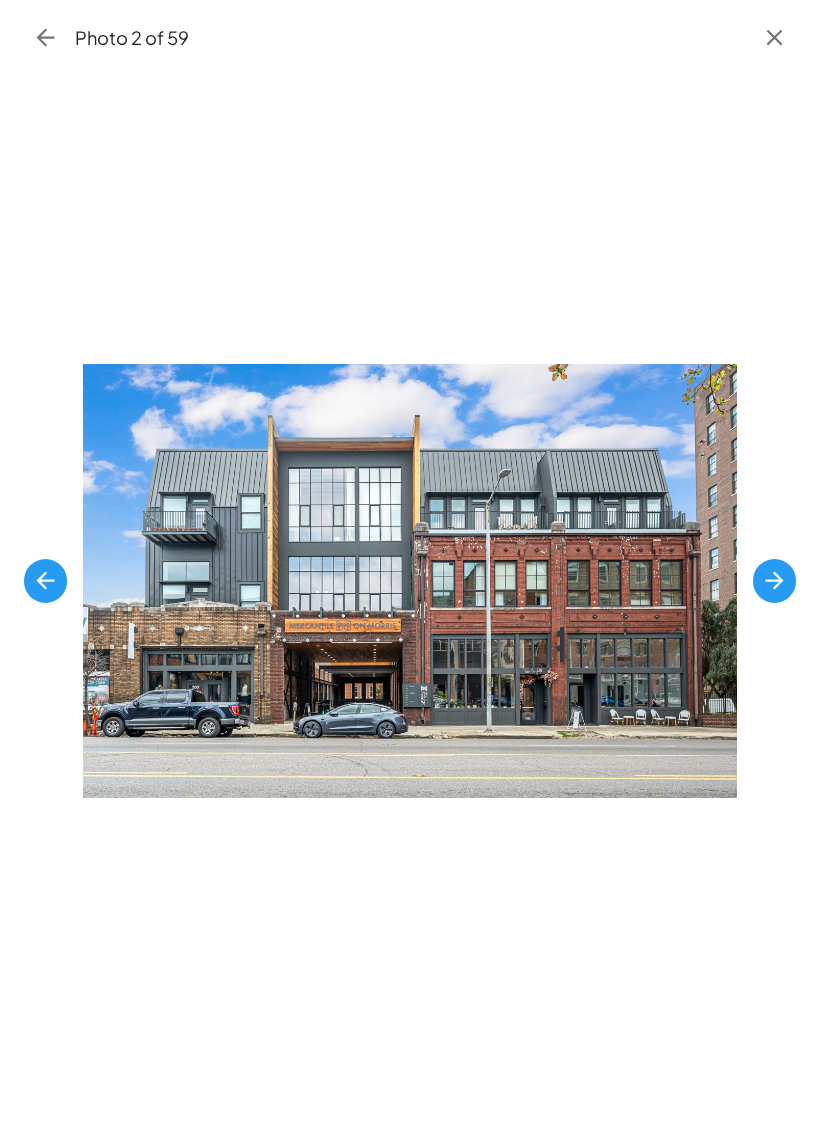 click at bounding box center (774, 581) 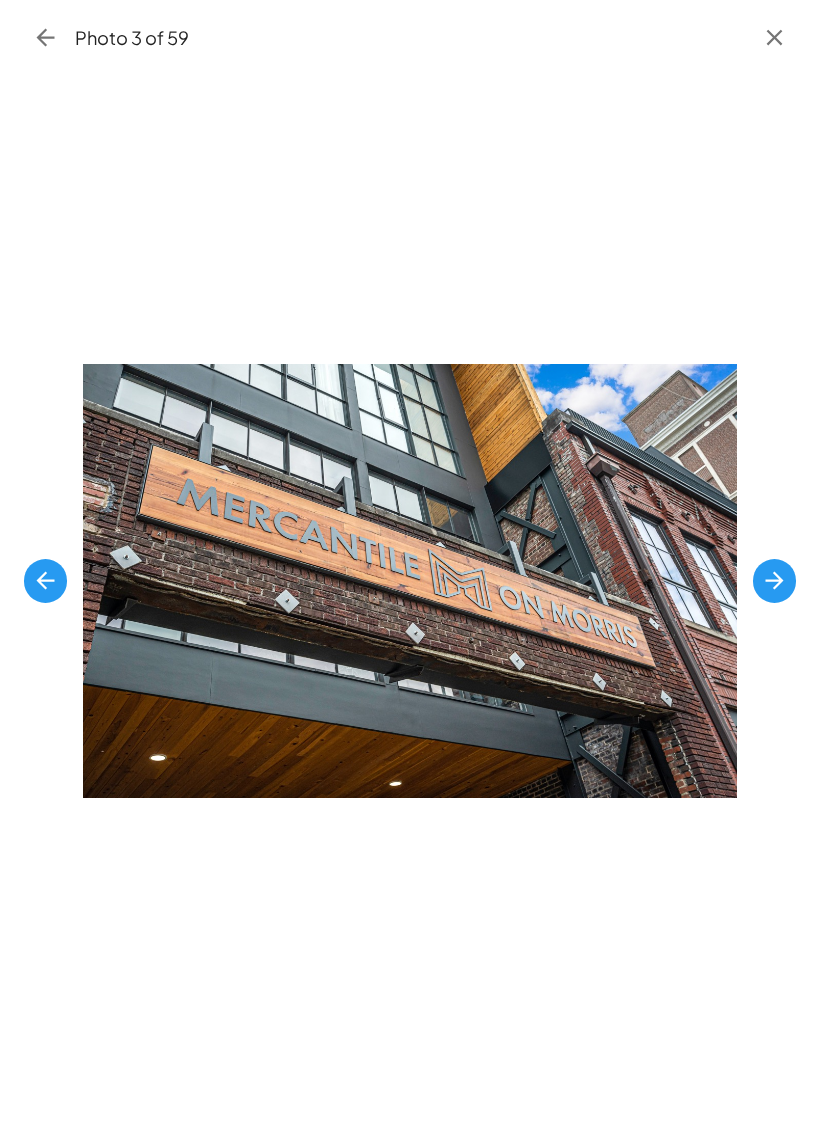 click at bounding box center (774, 38) 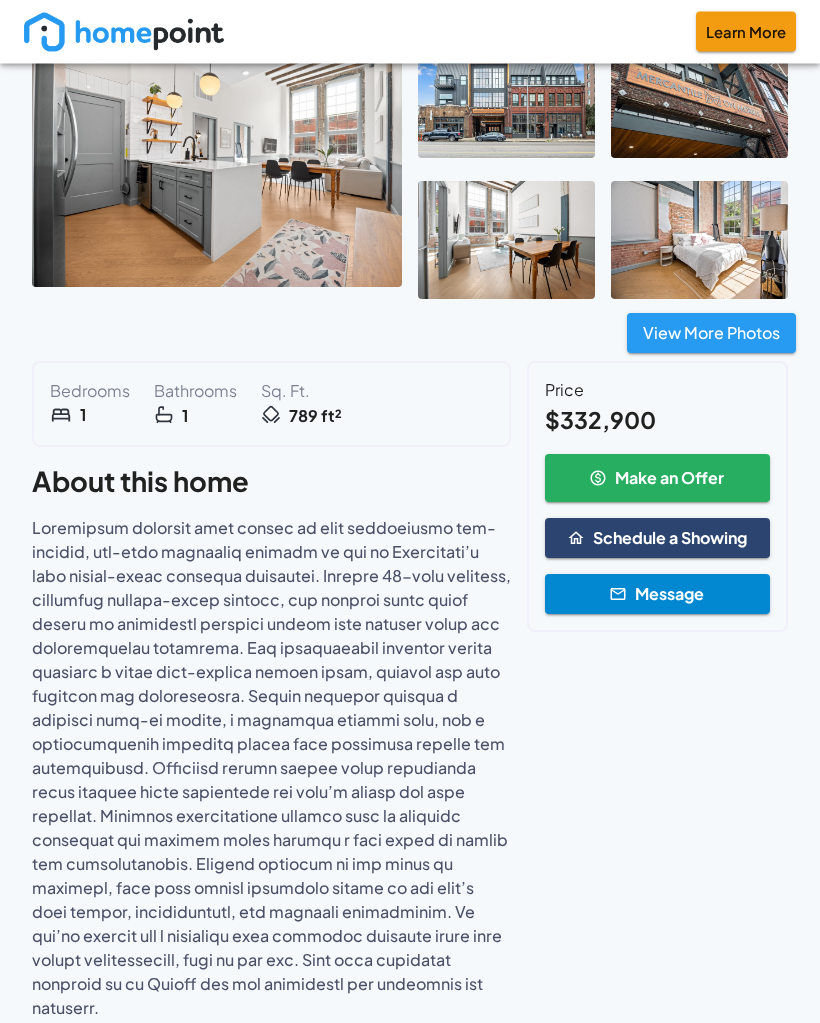 scroll, scrollTop: 0, scrollLeft: 0, axis: both 